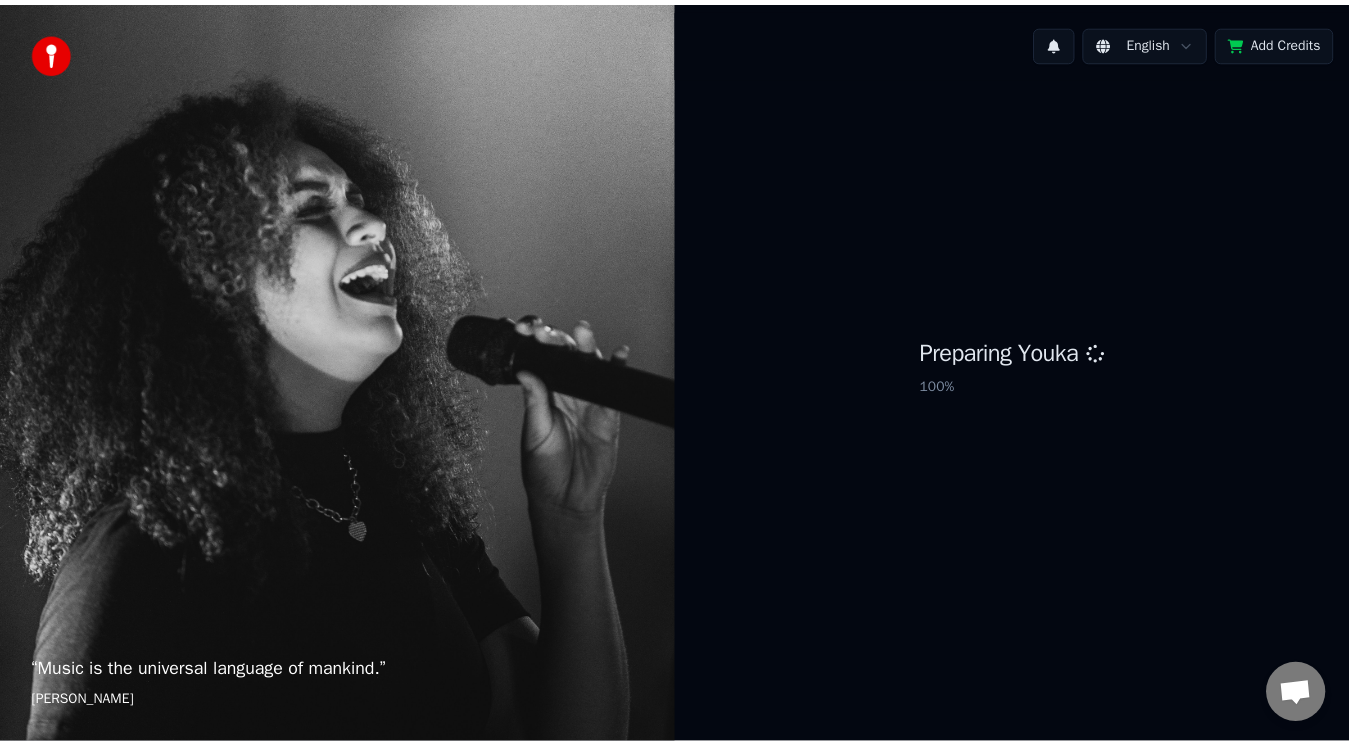 scroll, scrollTop: 0, scrollLeft: 0, axis: both 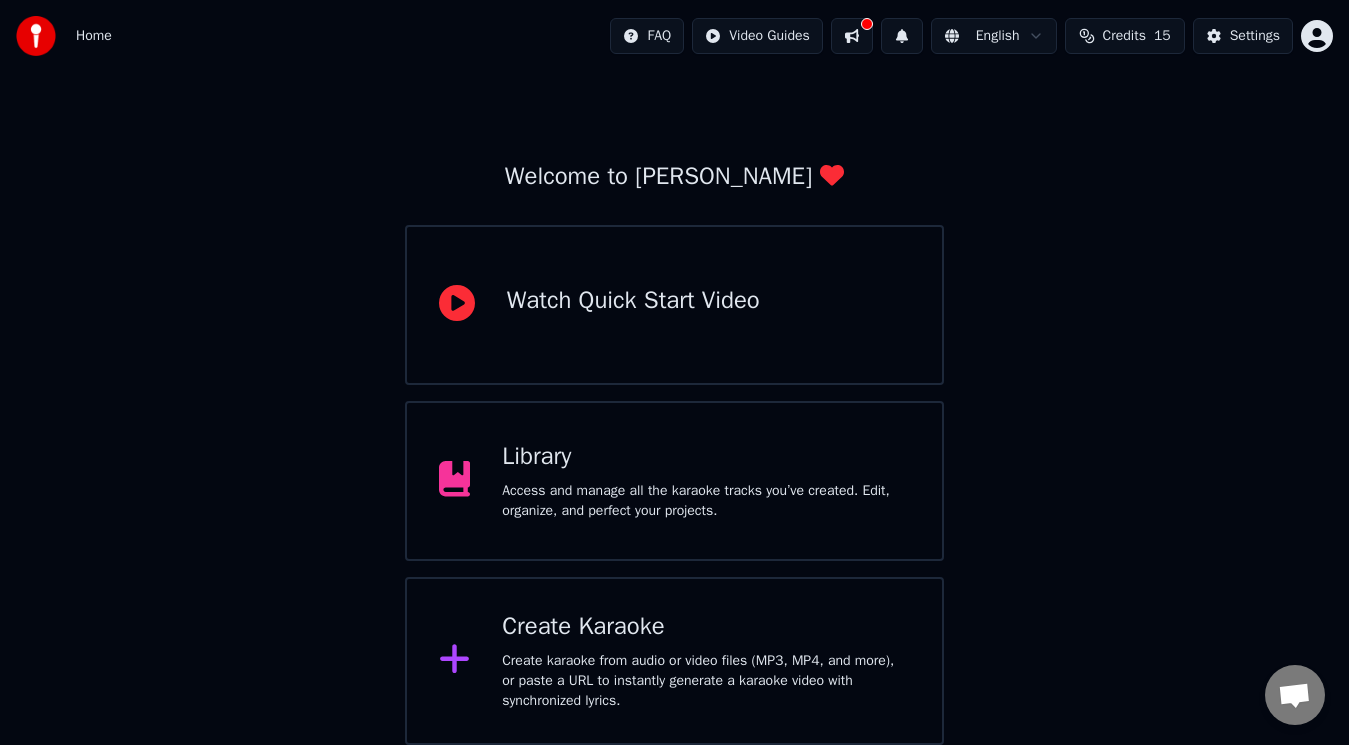 click on "Create Karaoke" at bounding box center (706, 627) 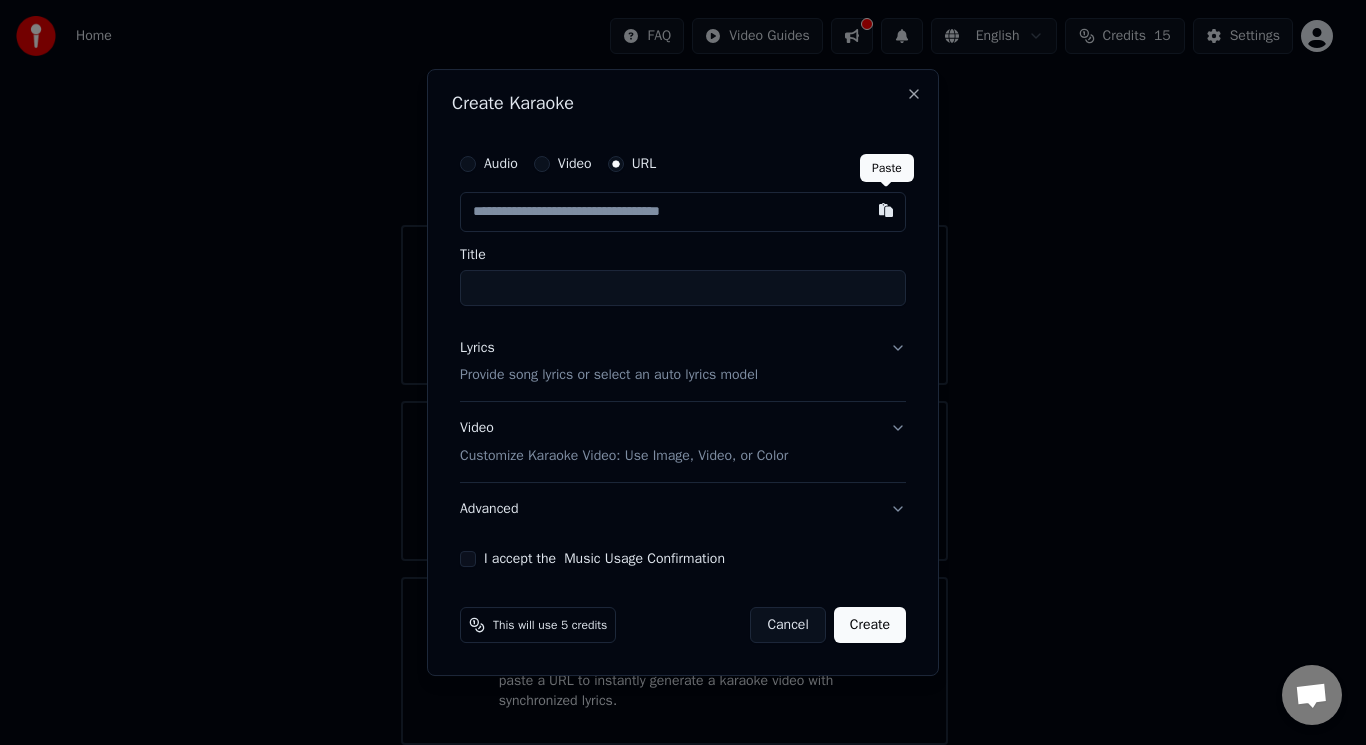 click at bounding box center [886, 210] 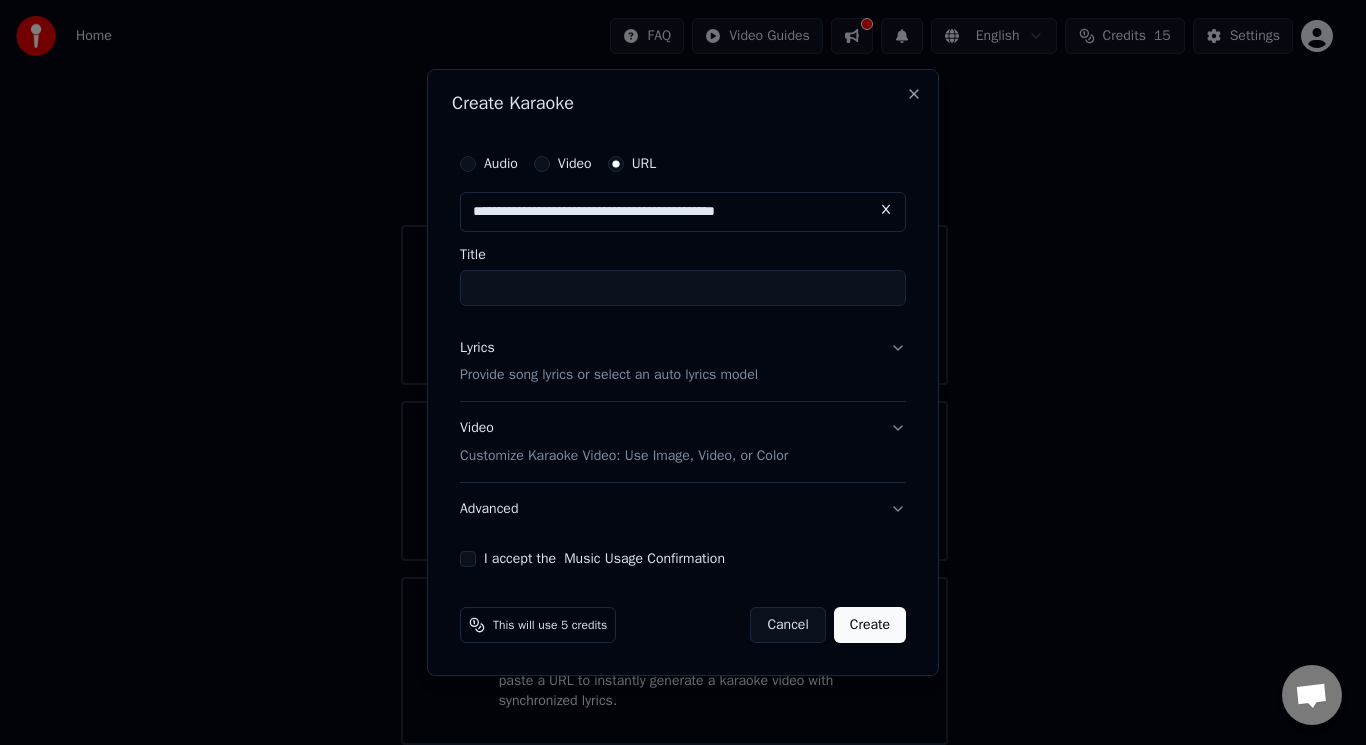 type on "**********" 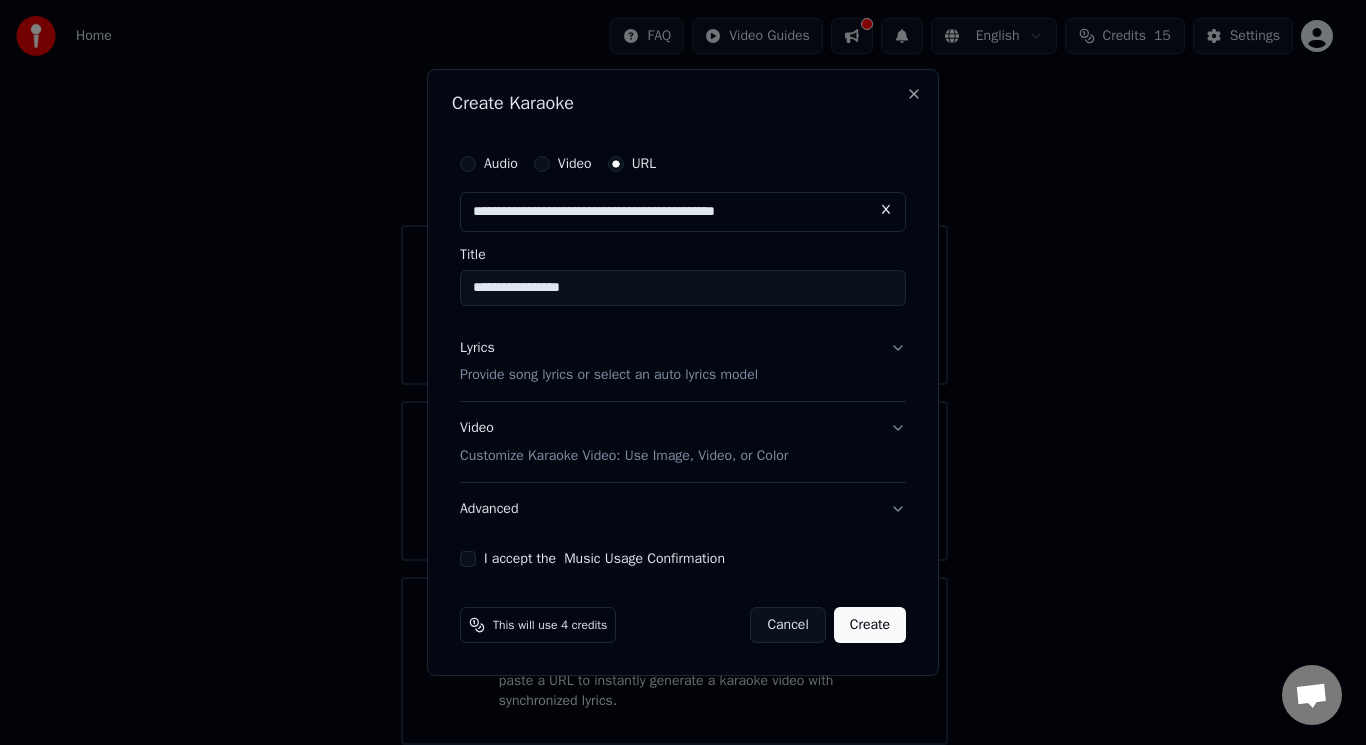 type on "**********" 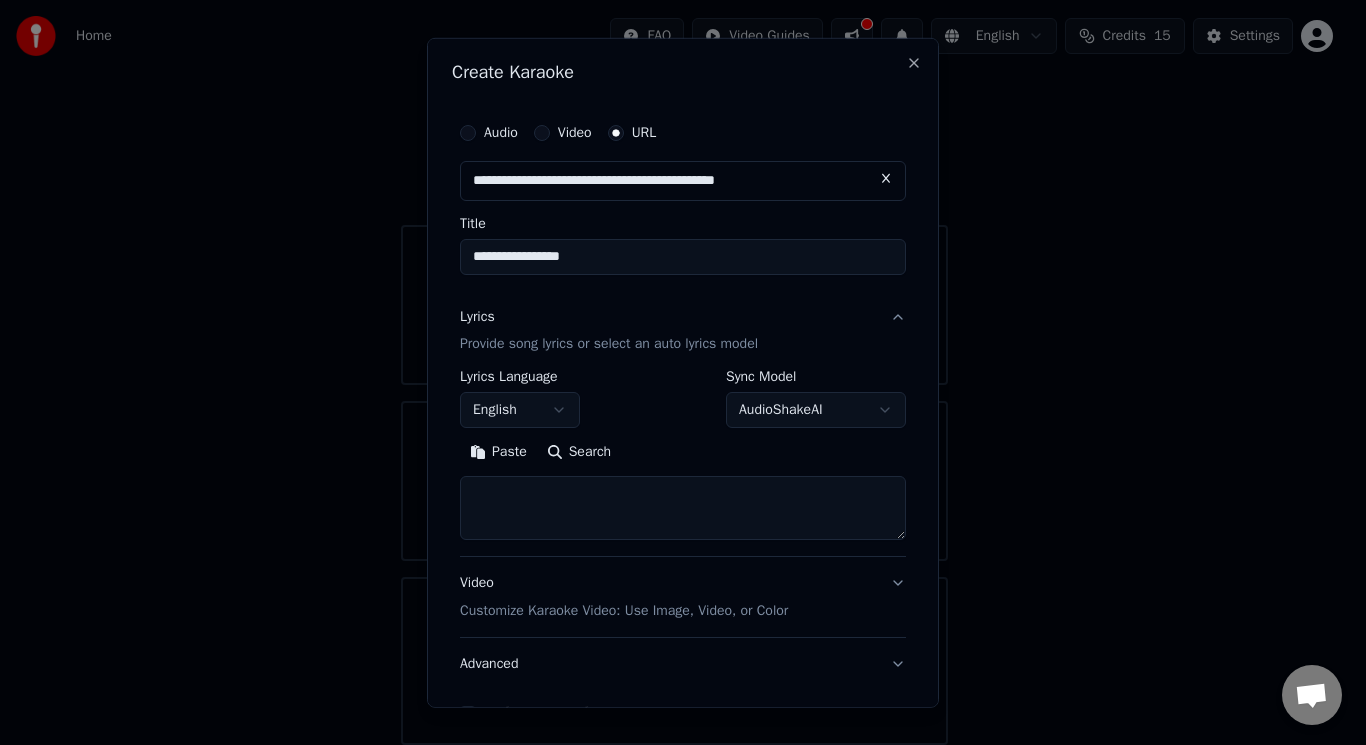 click on "Search" at bounding box center (579, 452) 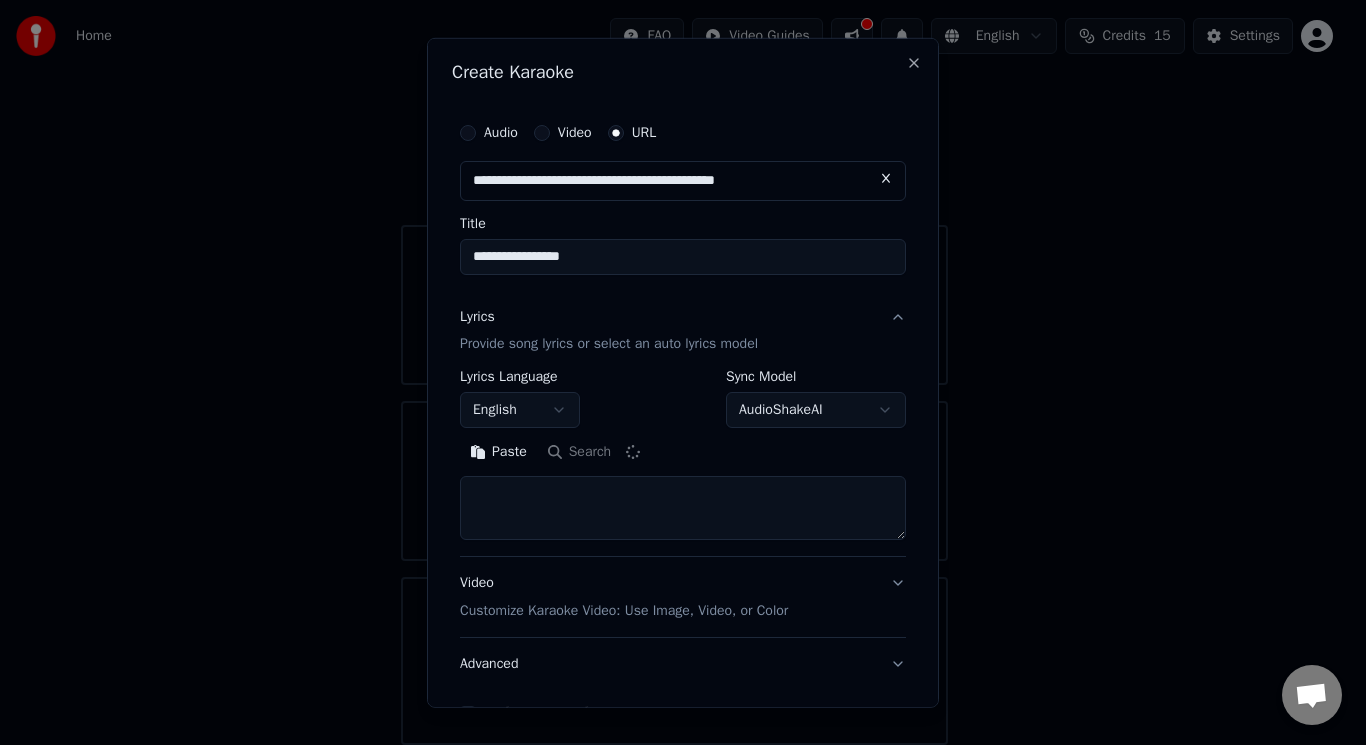 type on "**********" 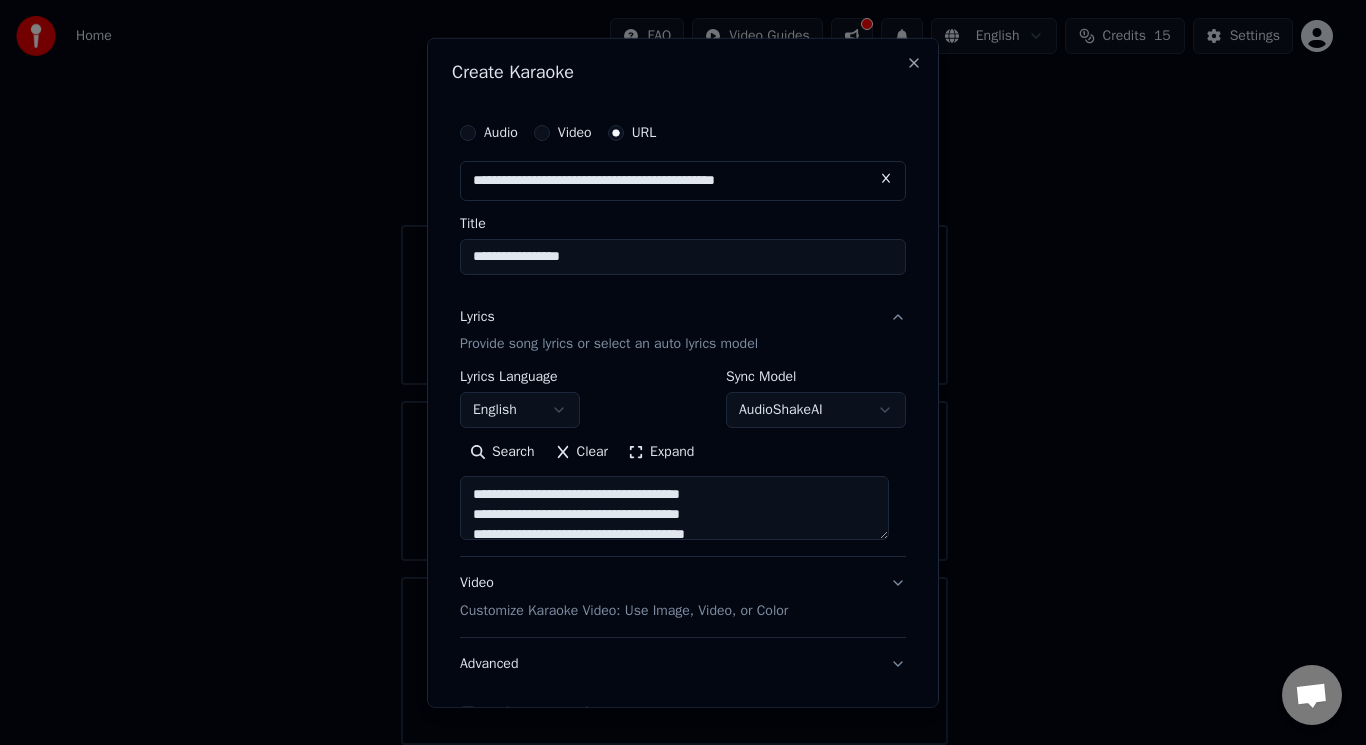 click at bounding box center (674, 508) 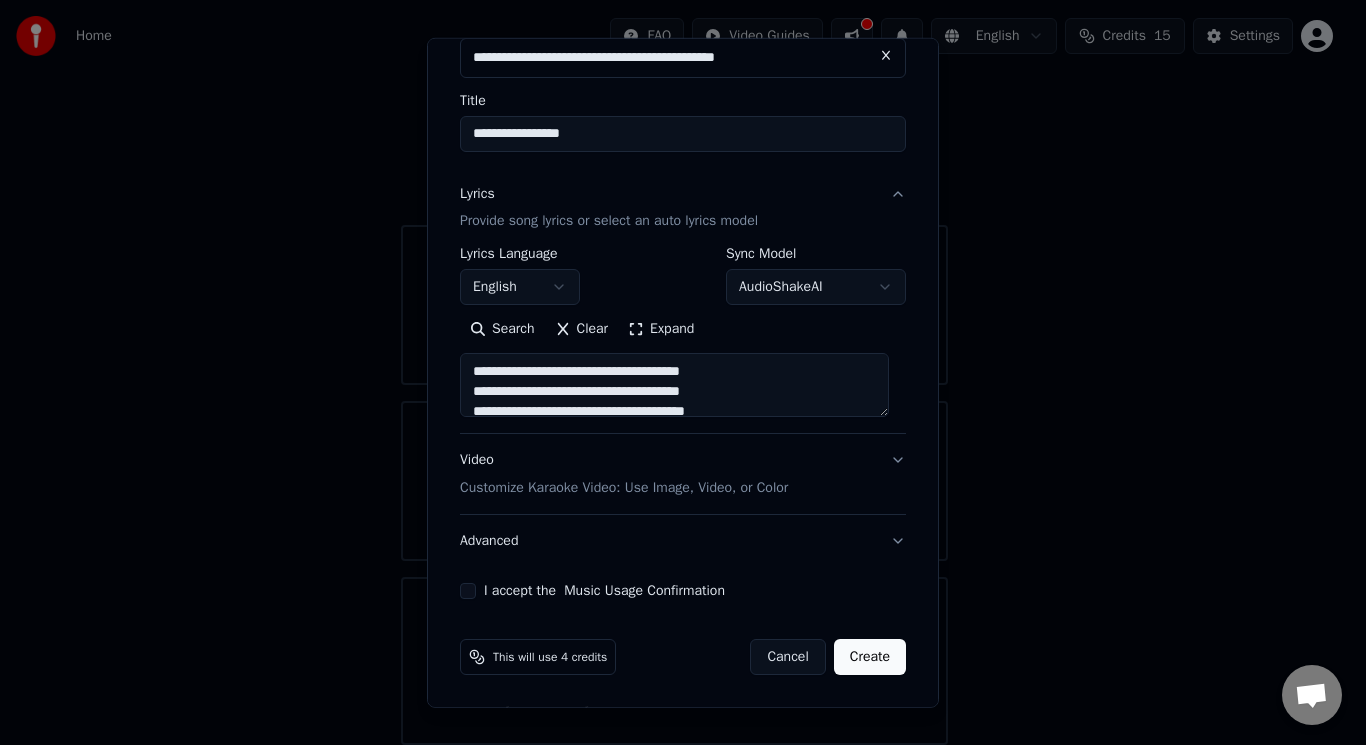 click on "**********" at bounding box center [683, 294] 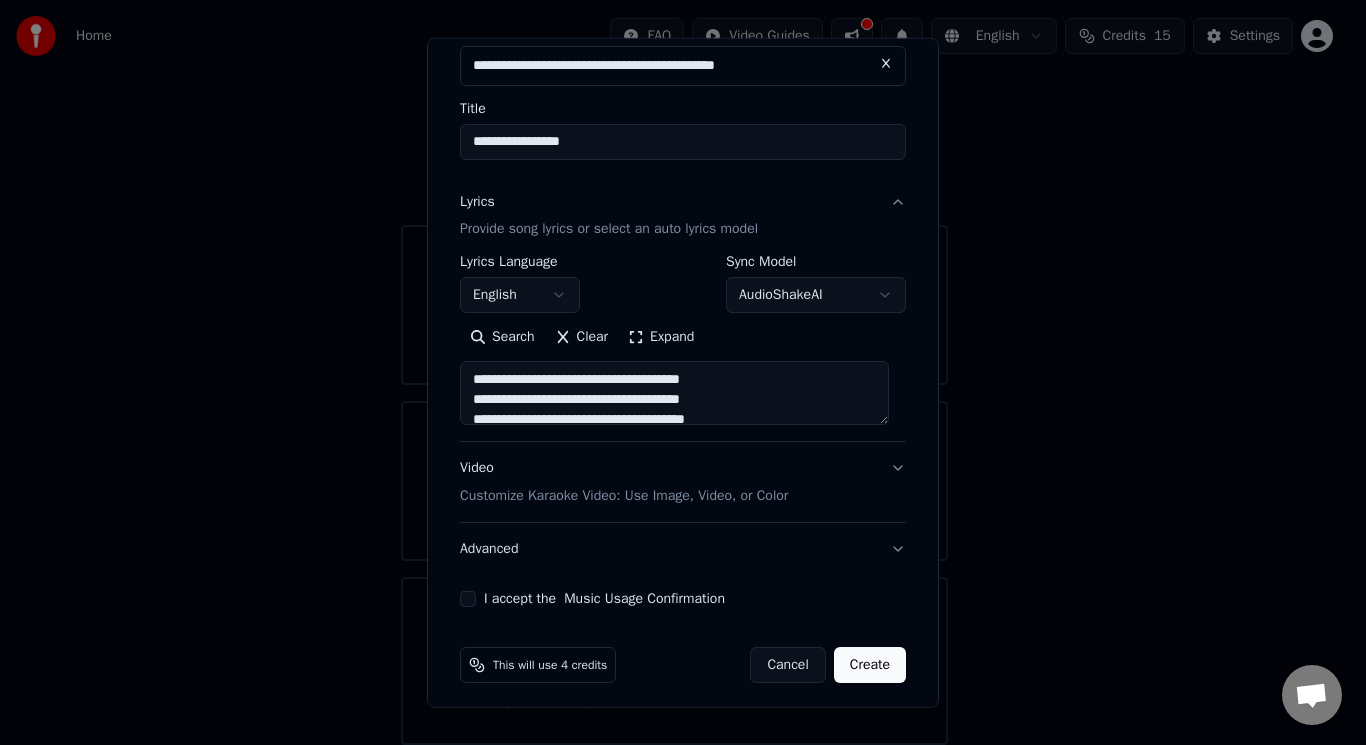 scroll, scrollTop: 111, scrollLeft: 0, axis: vertical 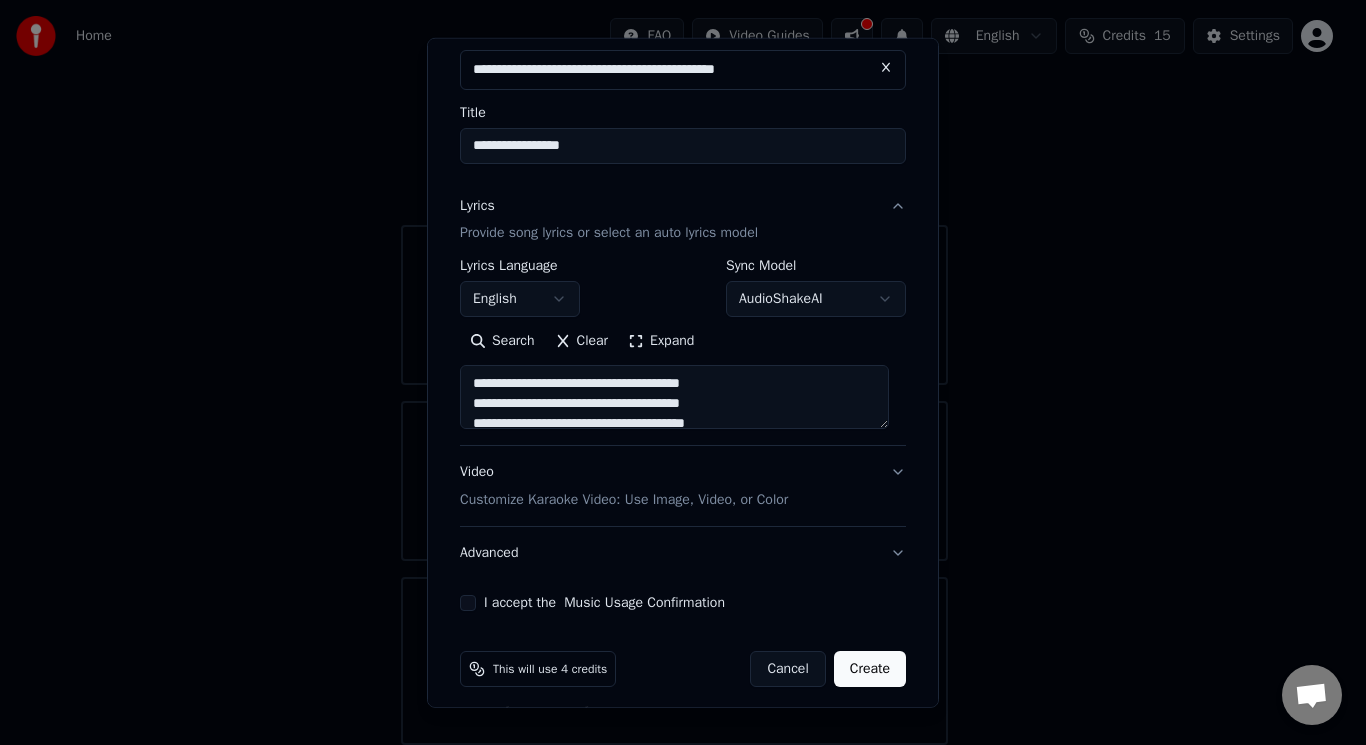 click at bounding box center [674, 397] 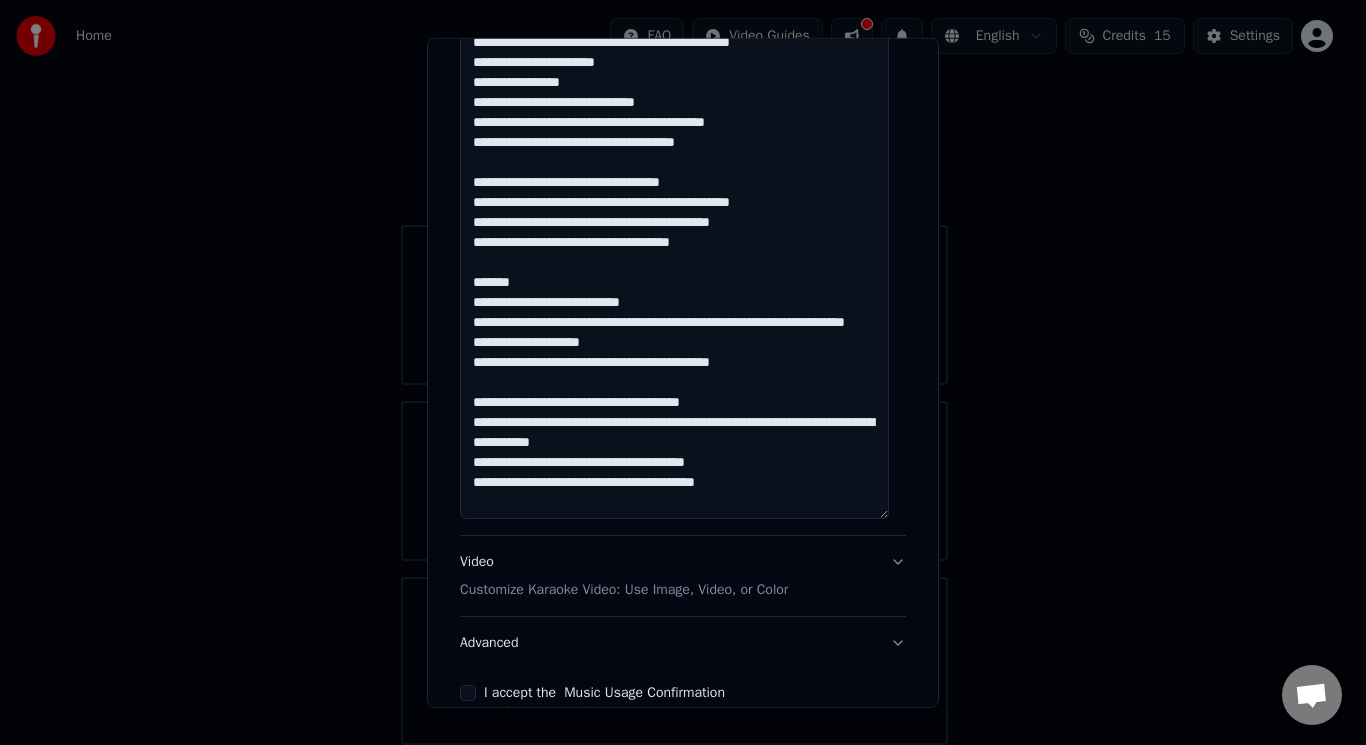 scroll, scrollTop: 935, scrollLeft: 0, axis: vertical 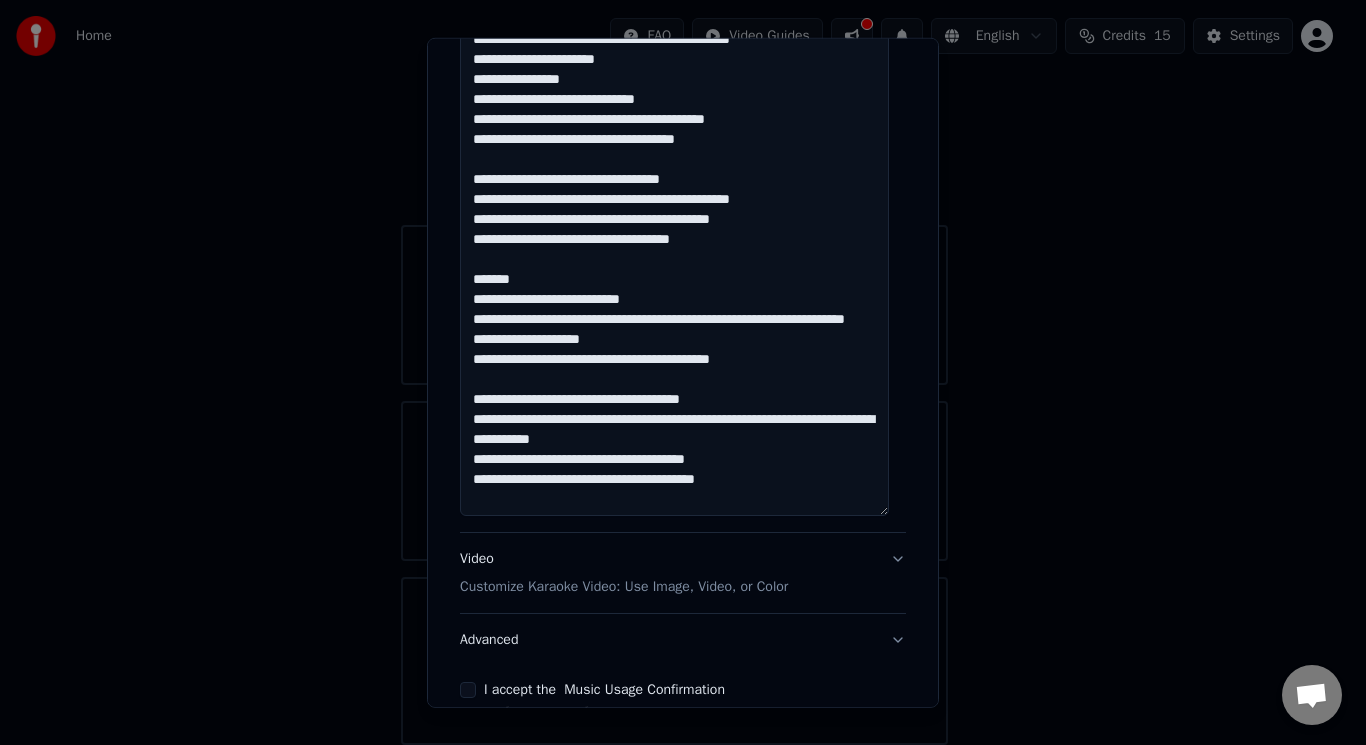 click on "Video Customize Karaoke Video: Use Image, Video, or Color" at bounding box center [683, 573] 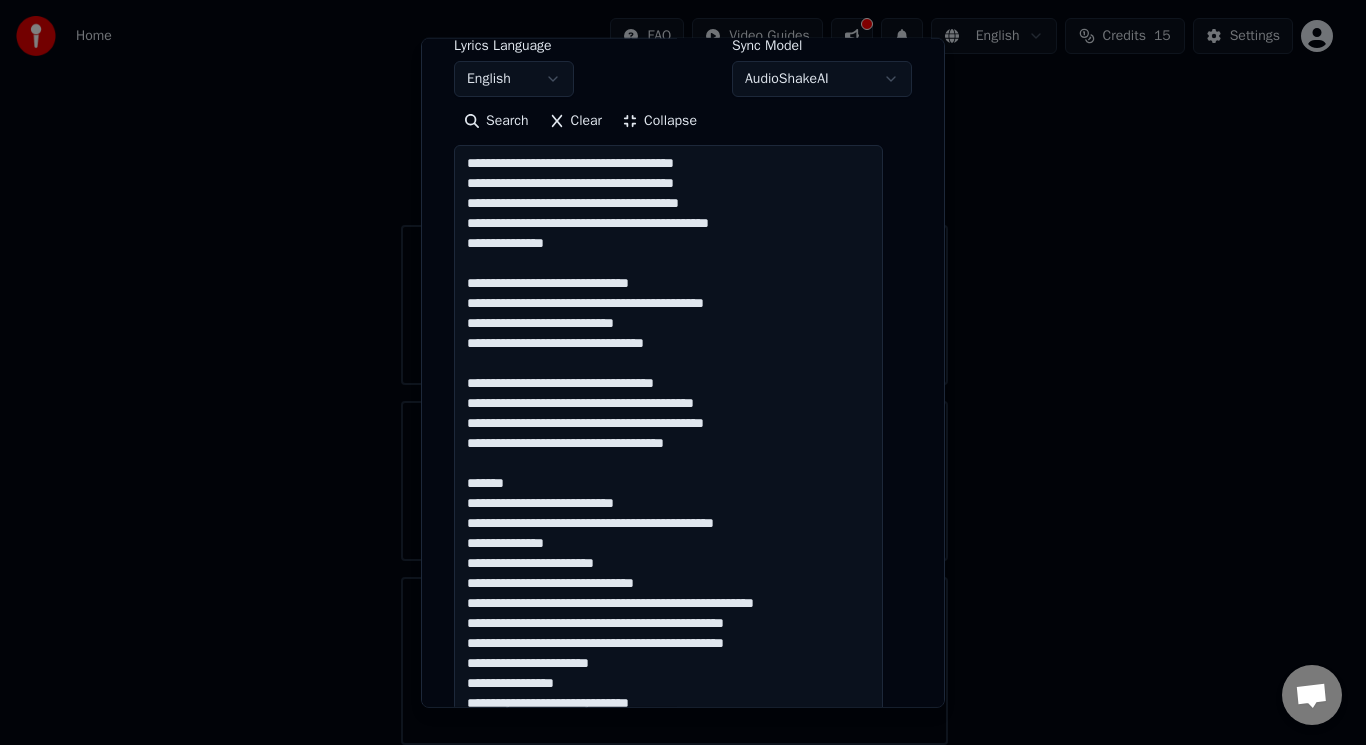 scroll, scrollTop: 331, scrollLeft: 0, axis: vertical 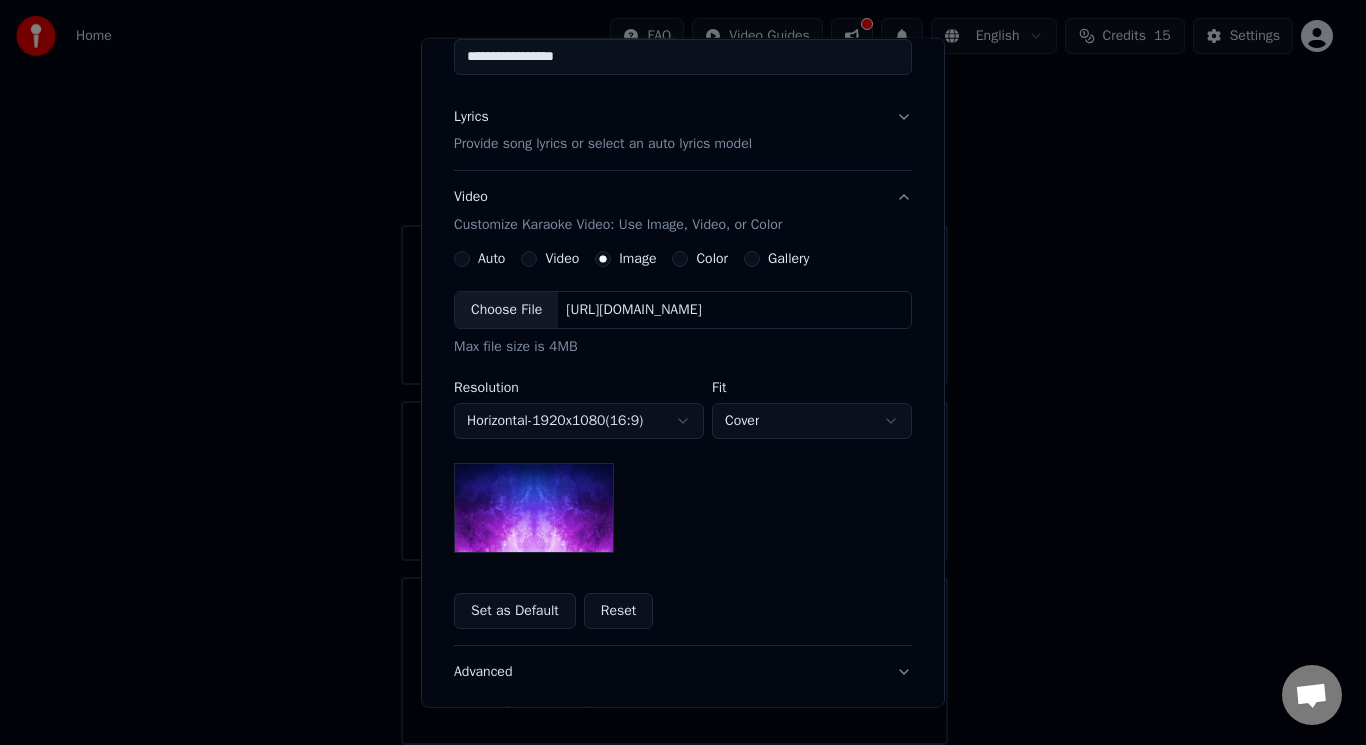click at bounding box center [534, 508] 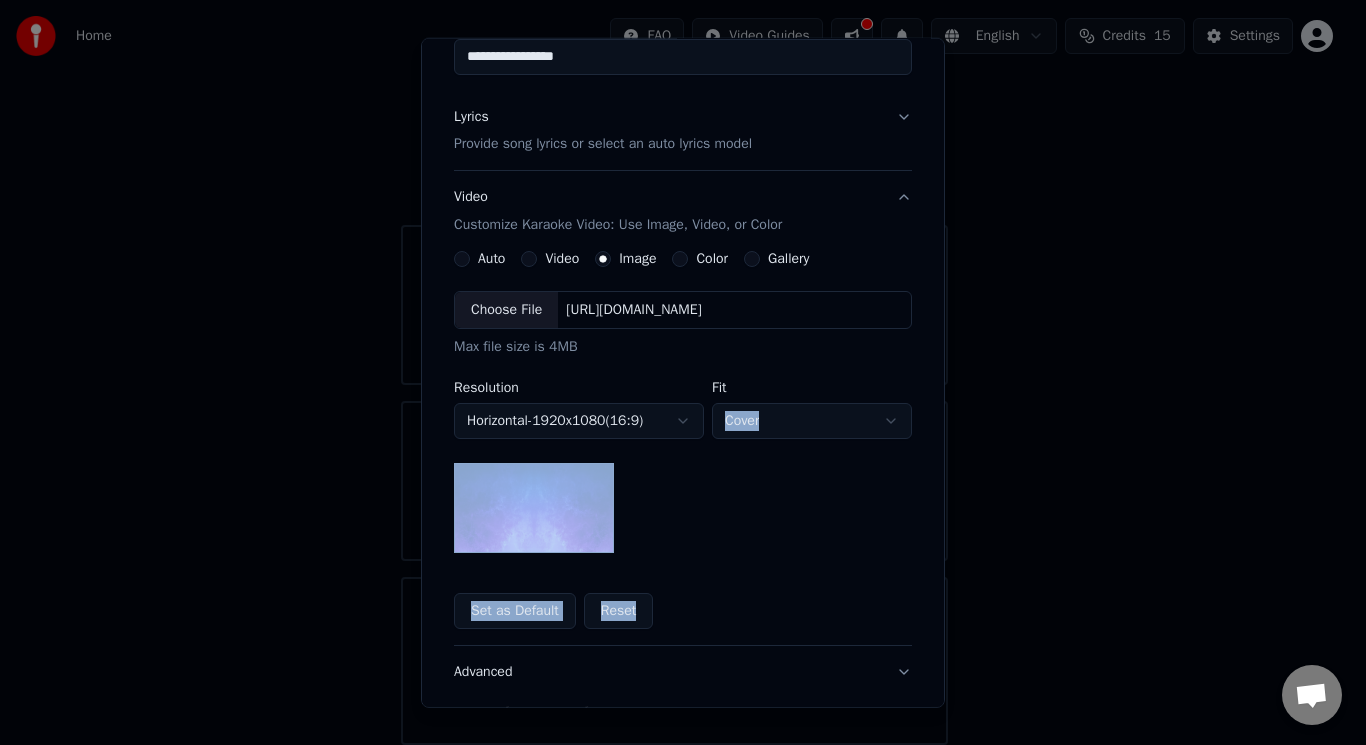 scroll, scrollTop: 331, scrollLeft: 0, axis: vertical 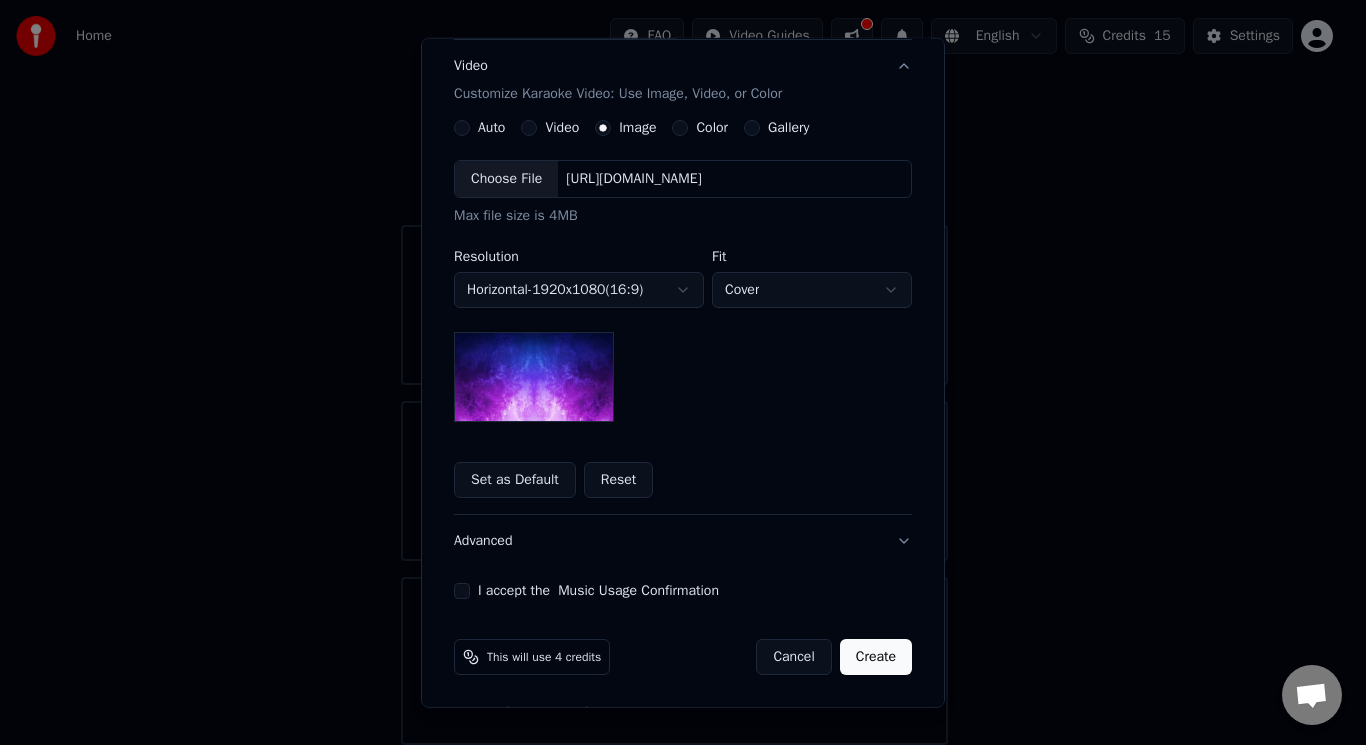 click on "**********" at bounding box center [683, 291] 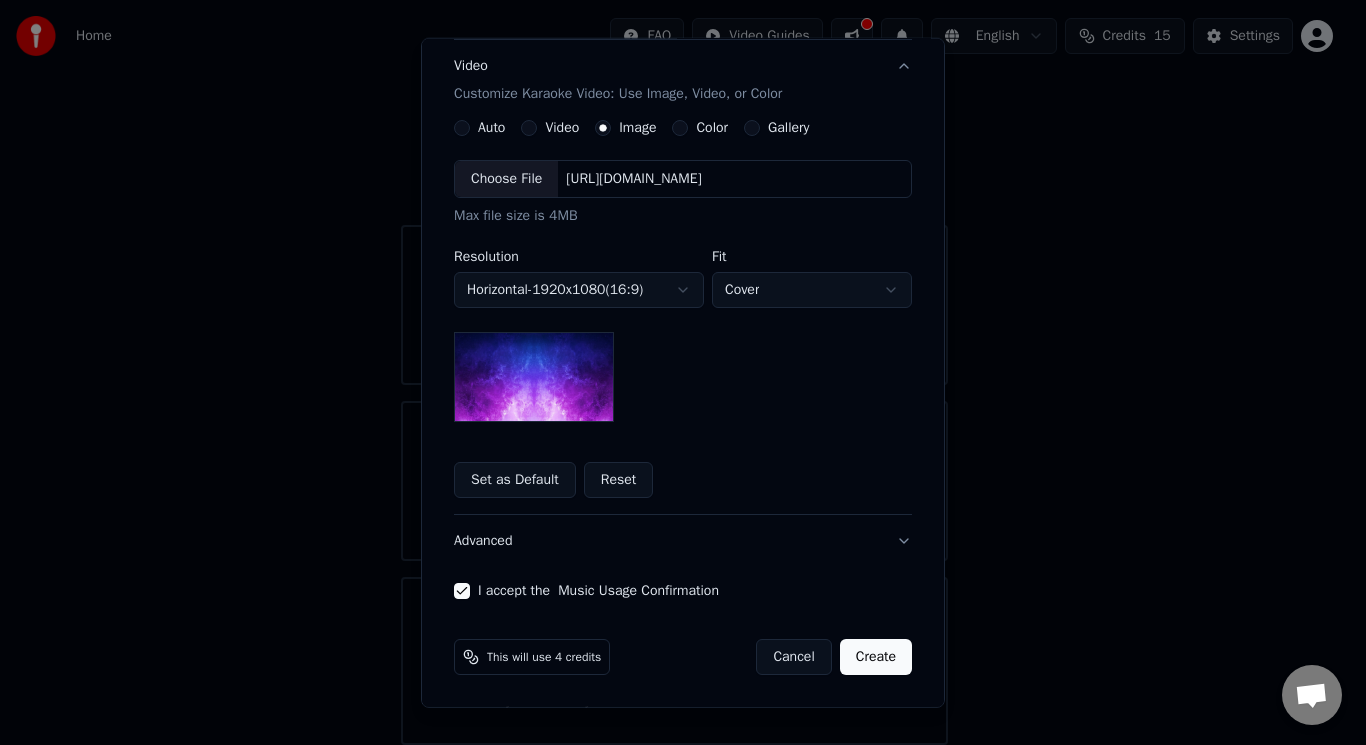 click on "Create" at bounding box center (876, 657) 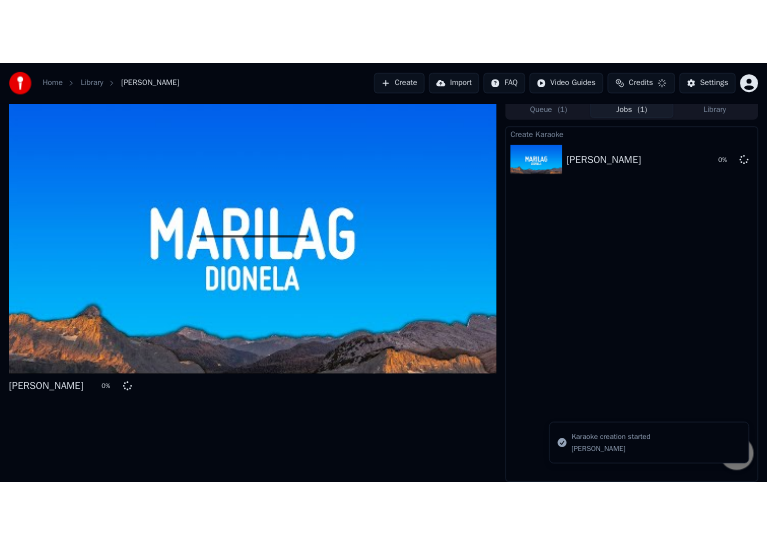 scroll, scrollTop: 8, scrollLeft: 0, axis: vertical 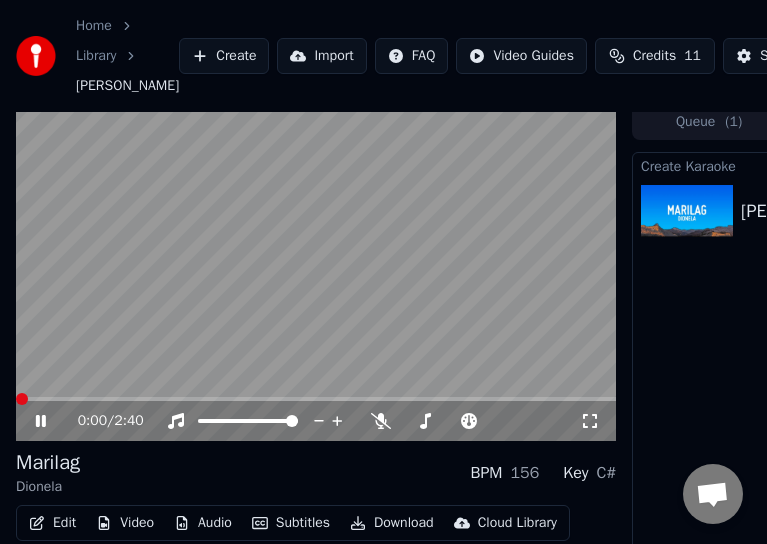 click at bounding box center (22, 399) 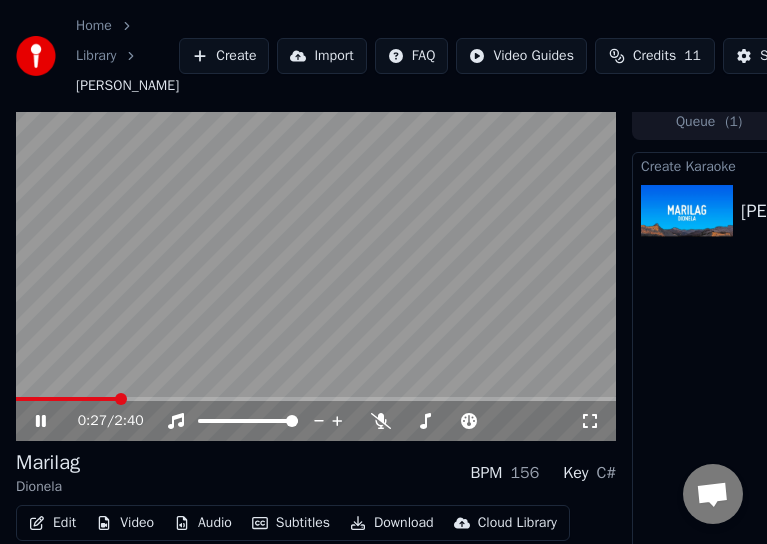 click at bounding box center [316, 399] 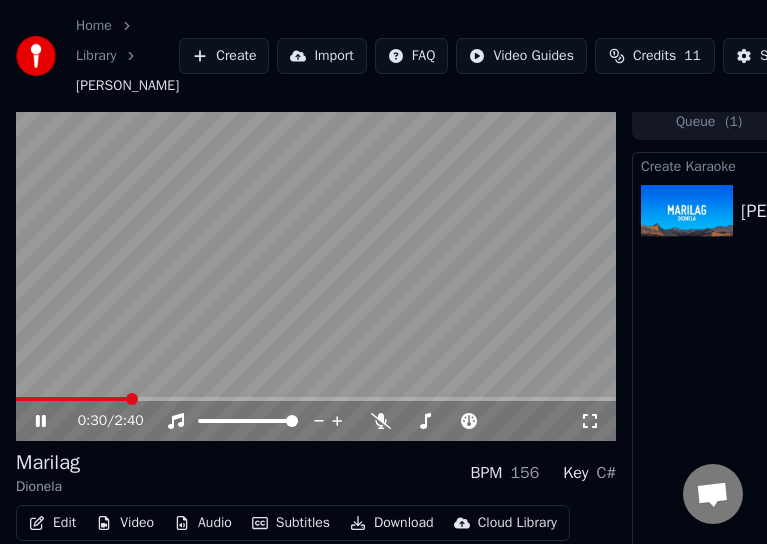 click at bounding box center (72, 399) 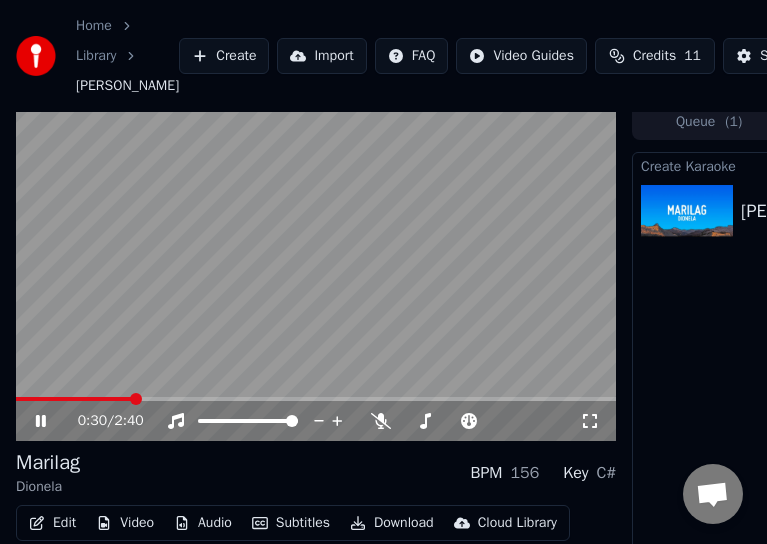 click at bounding box center (74, 399) 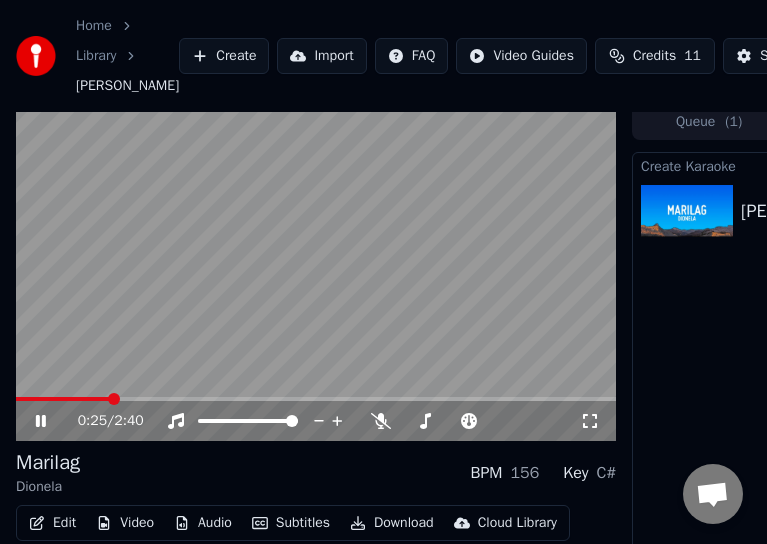 click at bounding box center (63, 399) 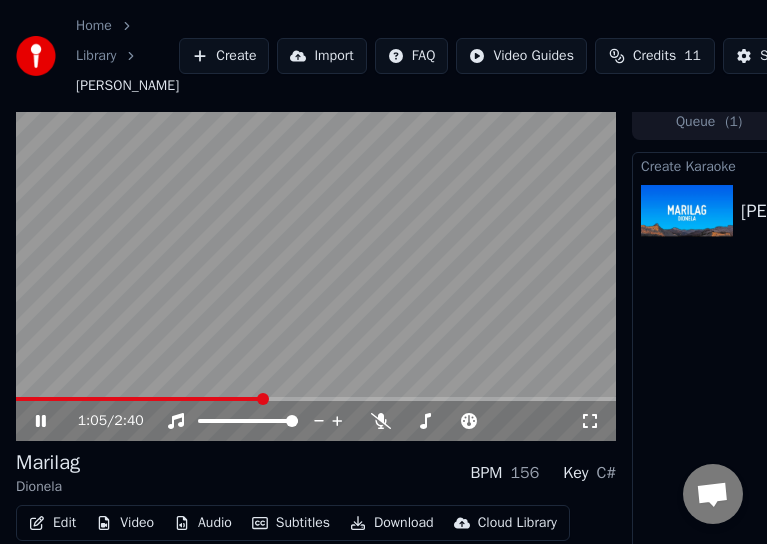click at bounding box center [316, 273] 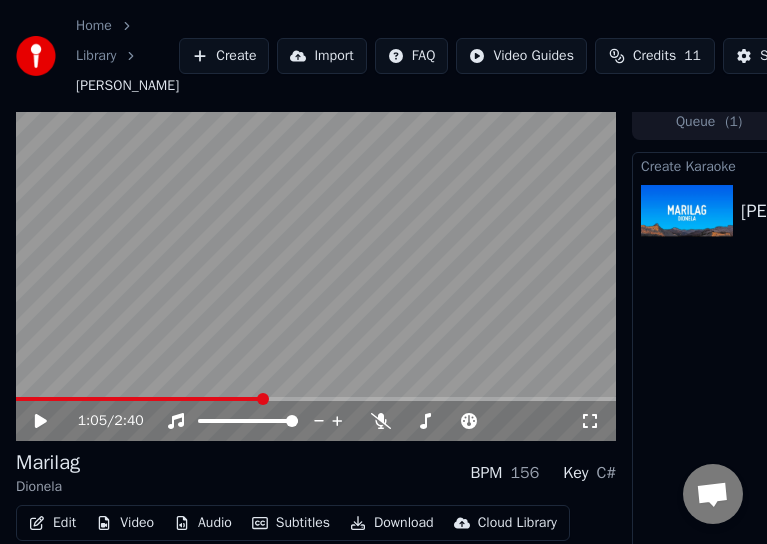 click at bounding box center (316, 273) 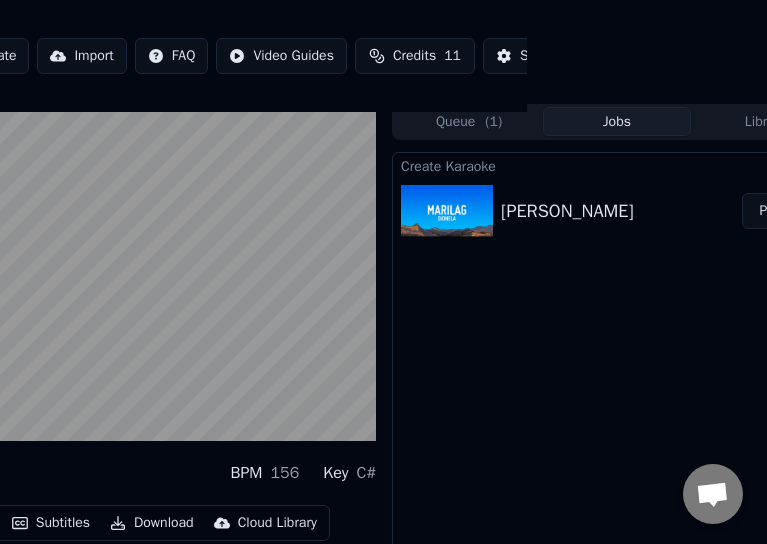 scroll, scrollTop: 8, scrollLeft: 280, axis: both 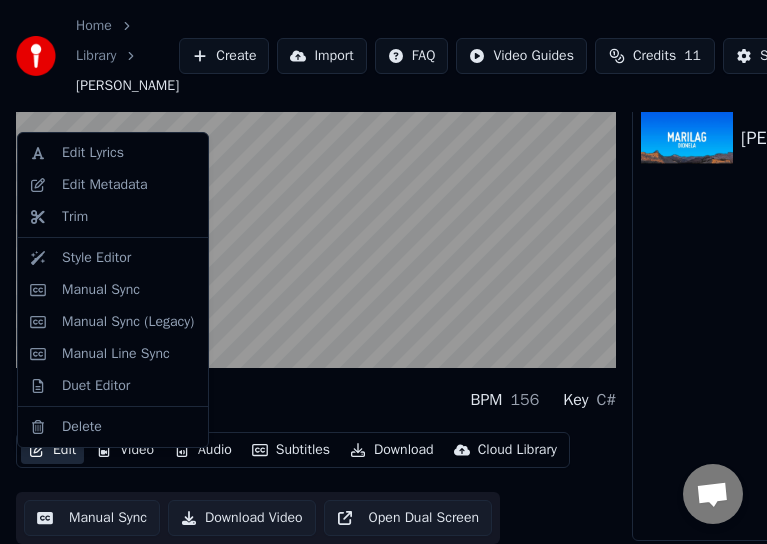 click on "Edit" at bounding box center [52, 450] 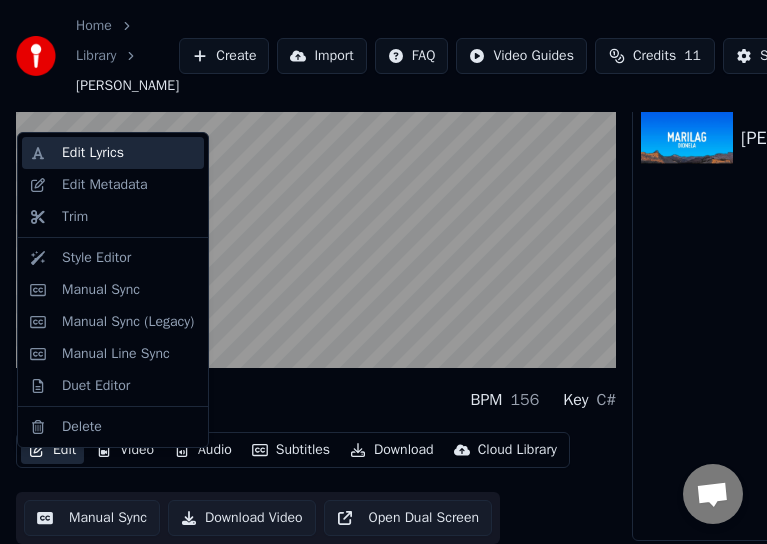 click on "Edit Lyrics" at bounding box center (93, 153) 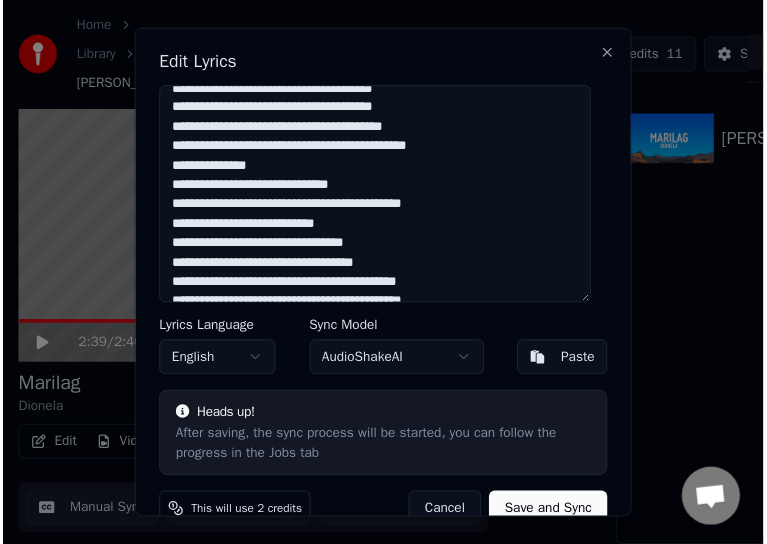 scroll, scrollTop: 0, scrollLeft: 0, axis: both 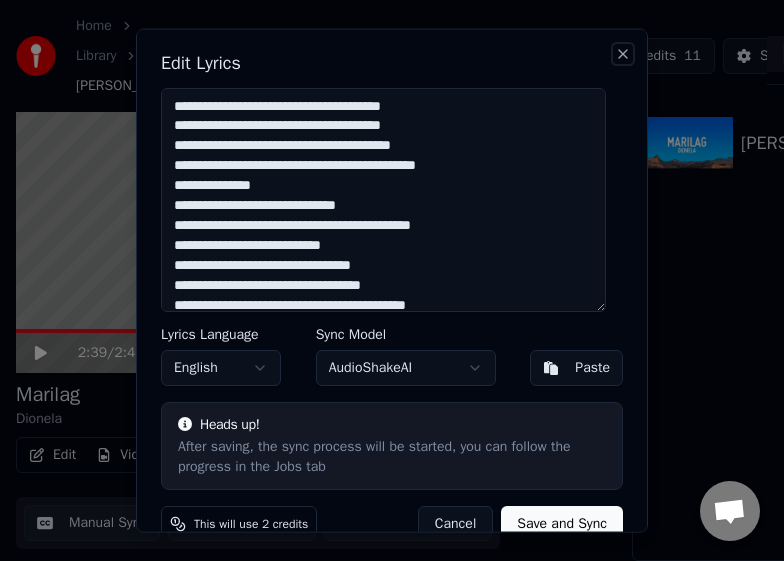 click on "Close" at bounding box center (623, 53) 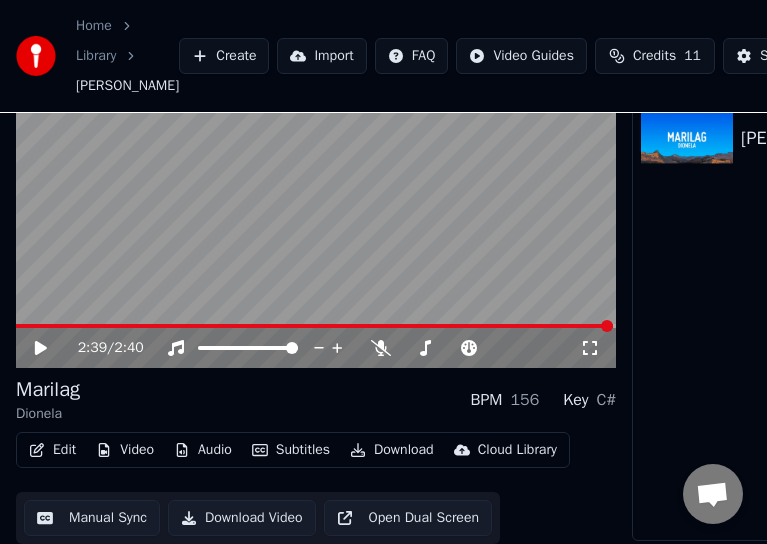 click on "Download" at bounding box center [392, 450] 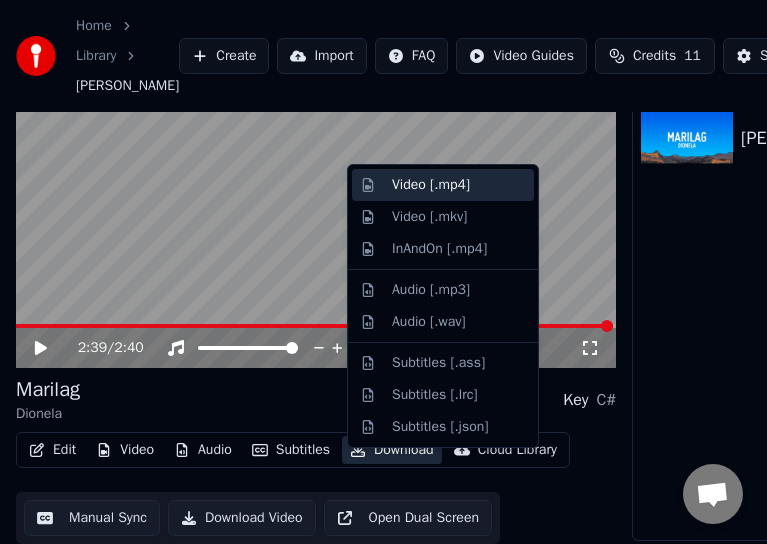 click on "Video [.mp4]" at bounding box center (443, 185) 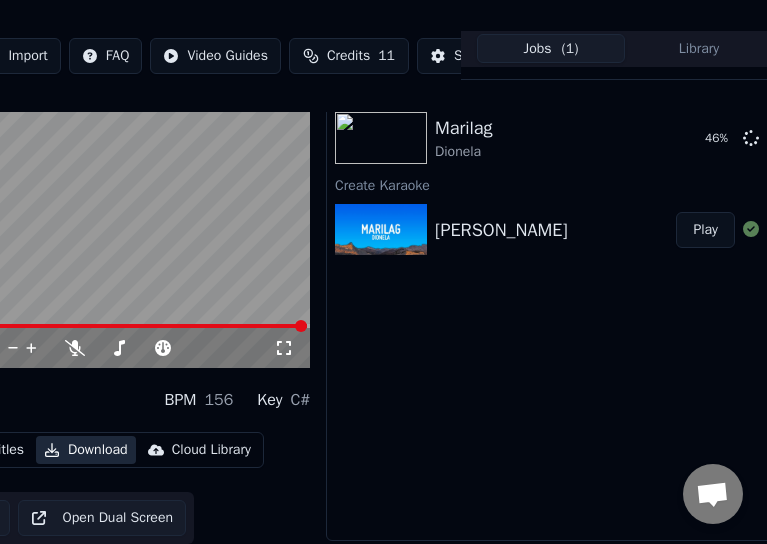 scroll, scrollTop: 82, scrollLeft: 315, axis: both 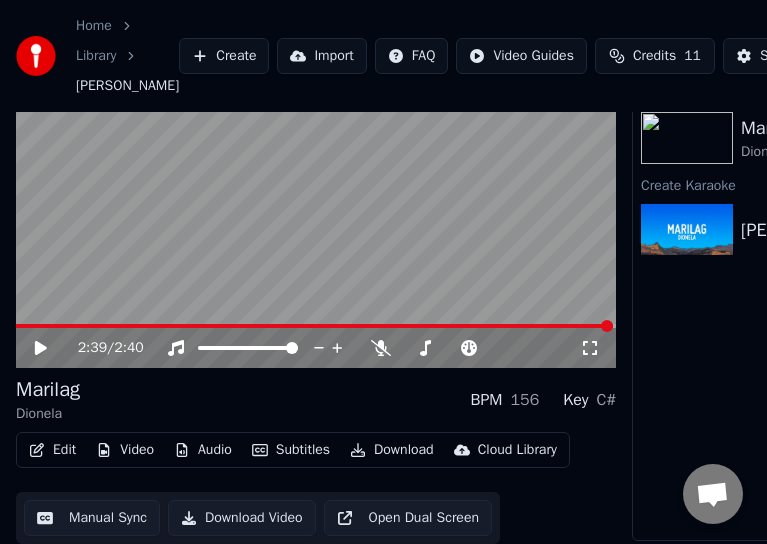 click on "Create" at bounding box center (224, 56) 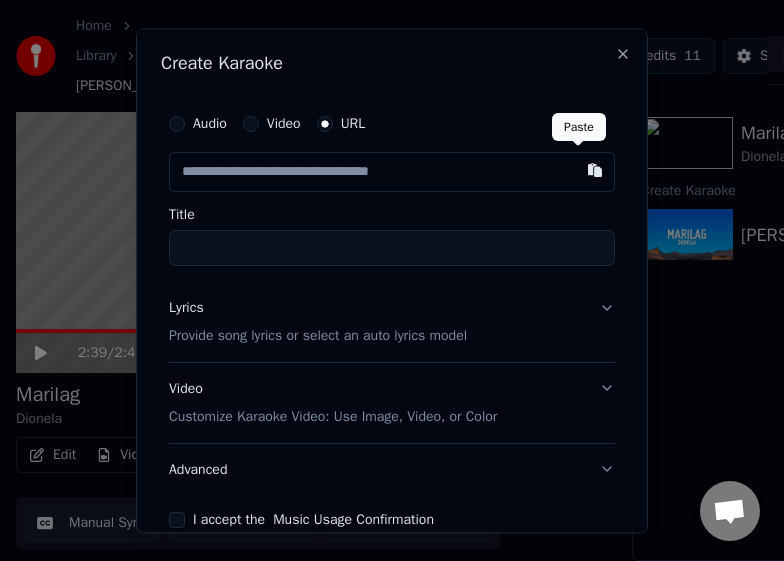 click at bounding box center (595, 169) 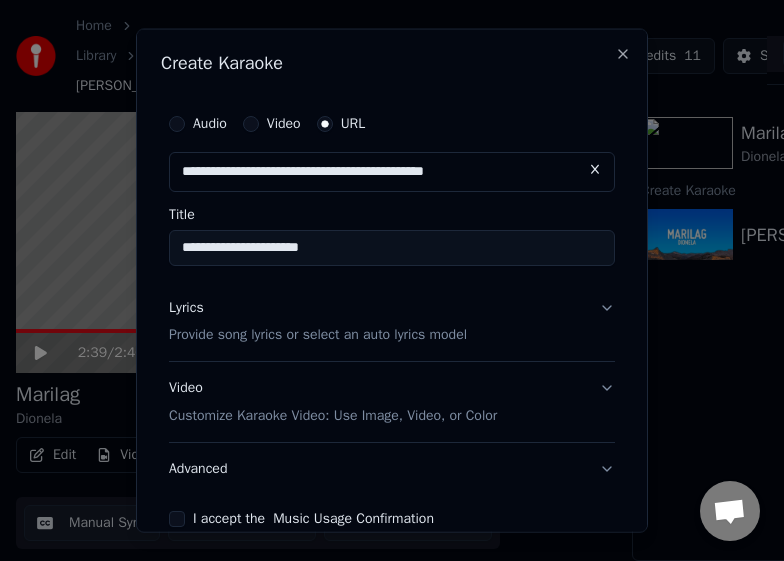 type on "**********" 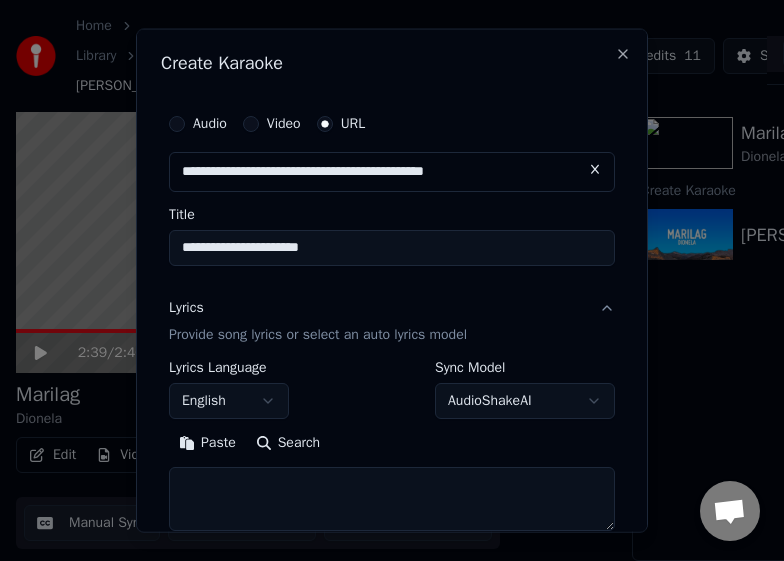 click on "Search" at bounding box center [288, 443] 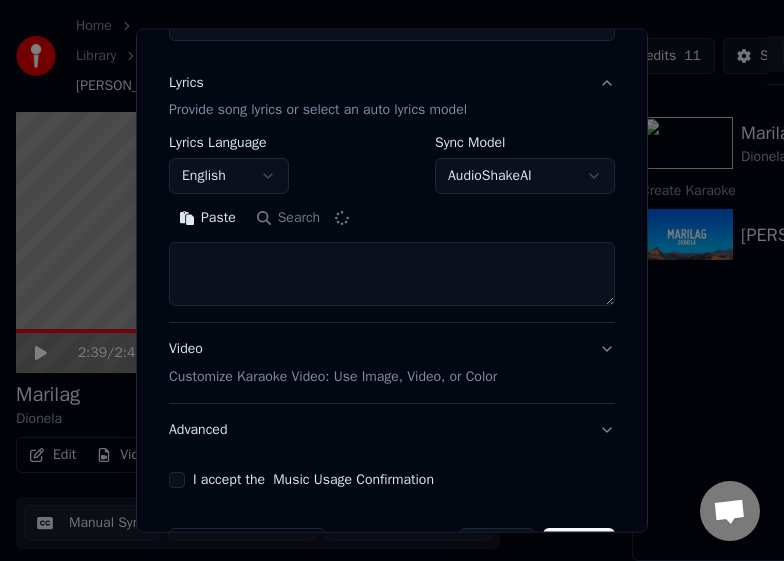 scroll, scrollTop: 228, scrollLeft: 0, axis: vertical 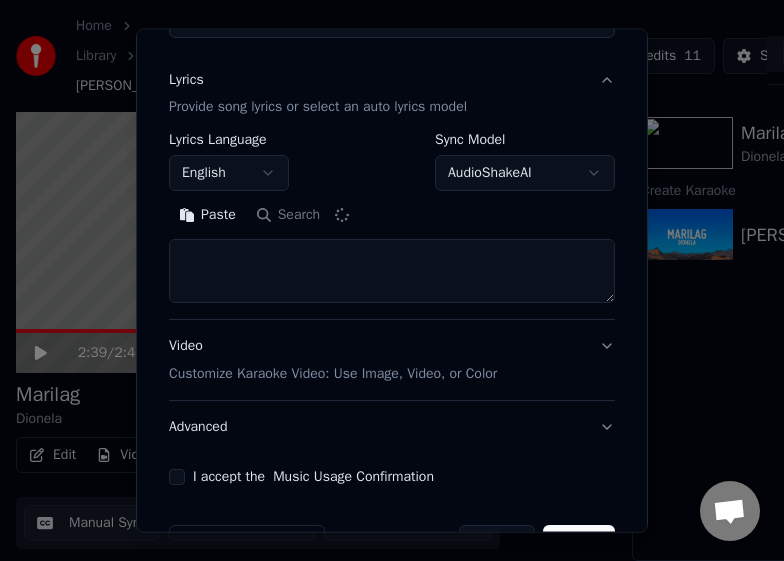 type on "**********" 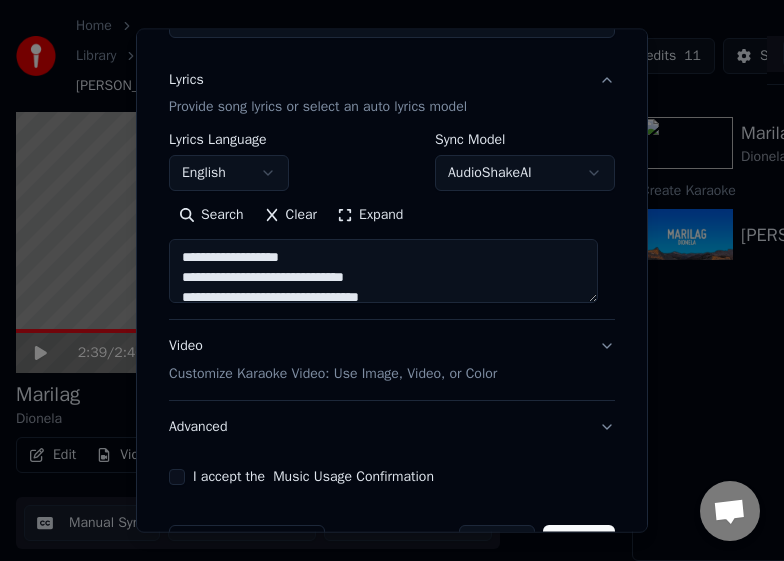 click on "Expand" at bounding box center (370, 215) 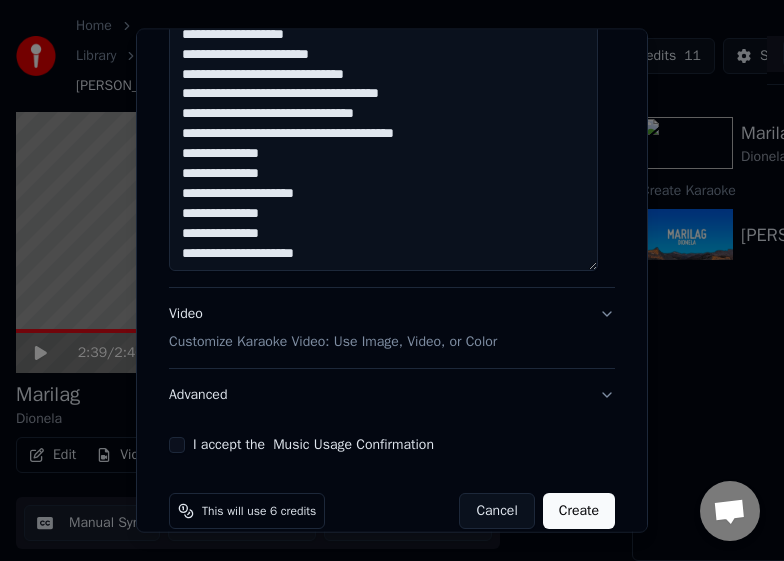 scroll, scrollTop: 1656, scrollLeft: 0, axis: vertical 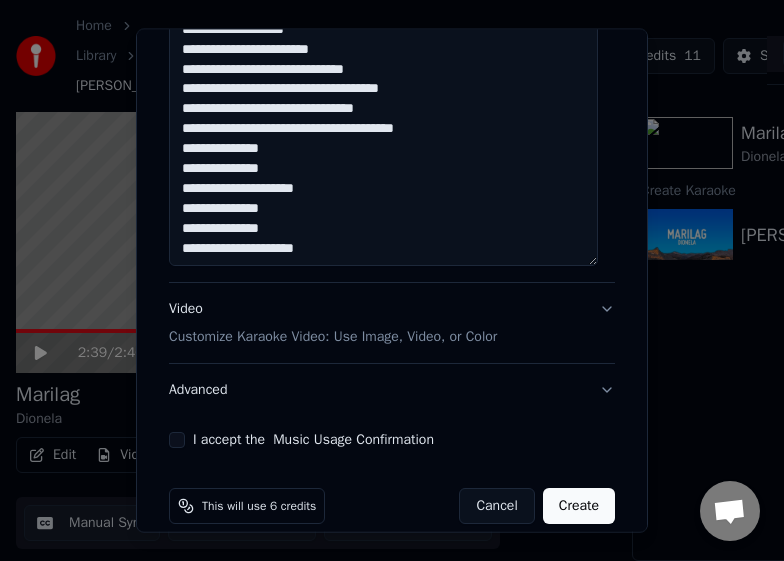 click on "Video Customize Karaoke Video: Use Image, Video, or Color" at bounding box center (392, 323) 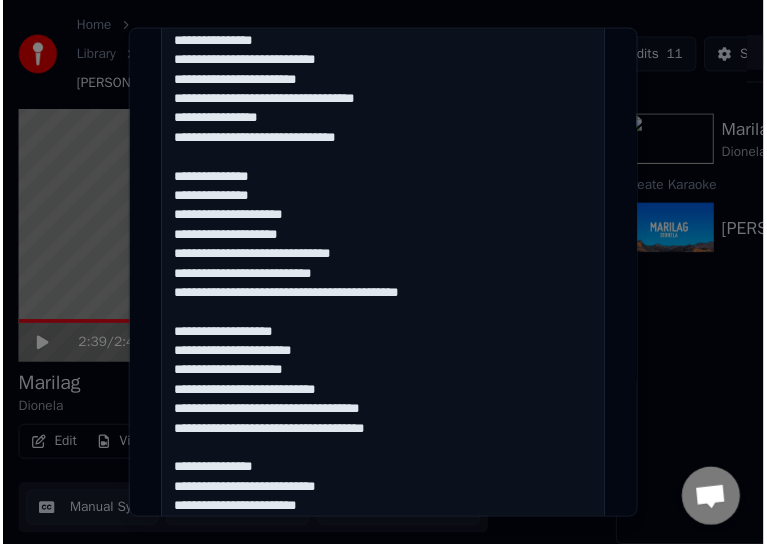 scroll, scrollTop: 497, scrollLeft: 0, axis: vertical 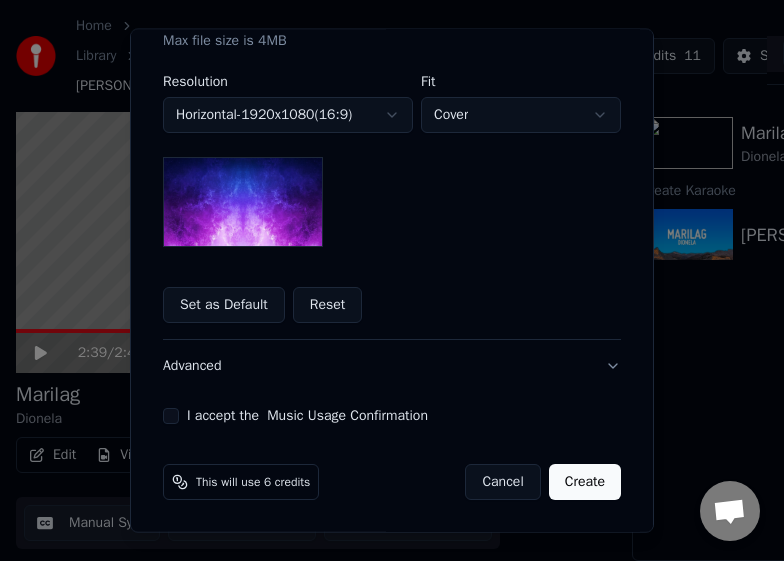 click at bounding box center (243, 202) 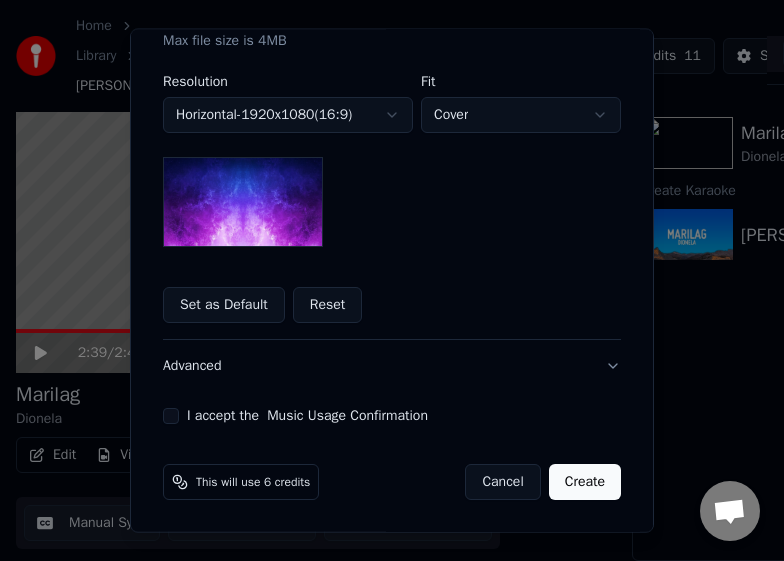 click on "**********" at bounding box center [392, 15] 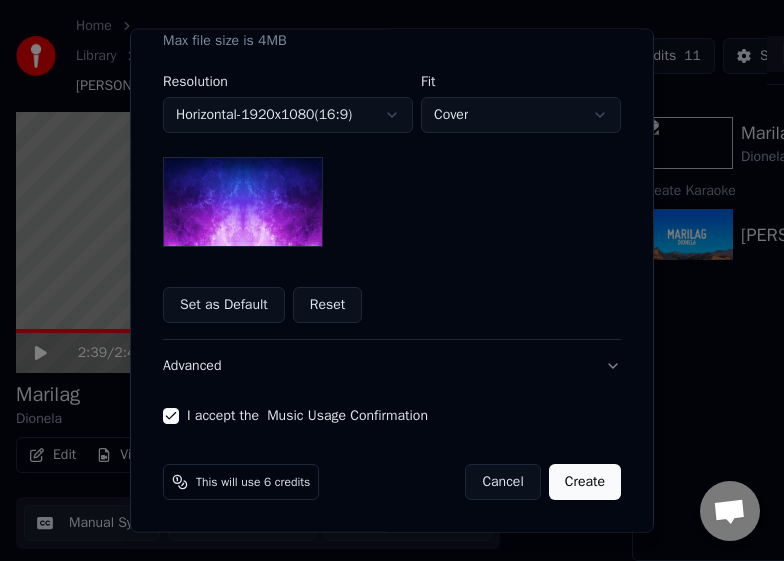 click on "Create" at bounding box center (585, 482) 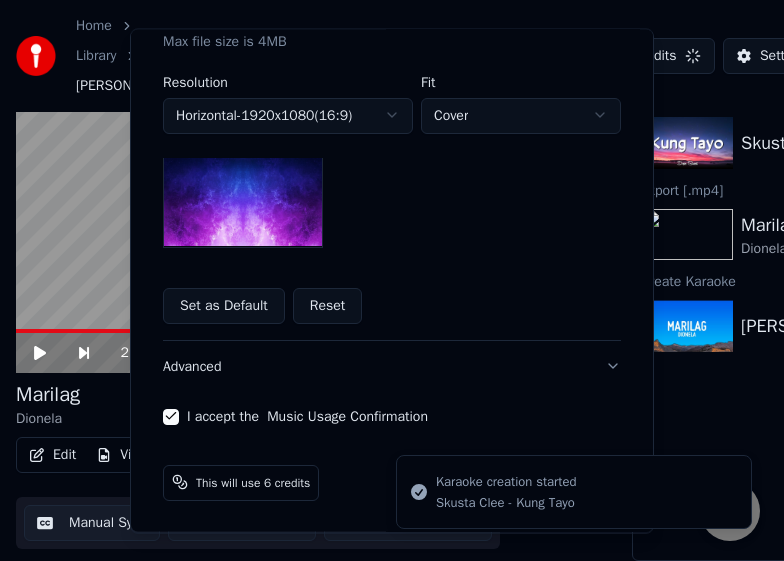 type 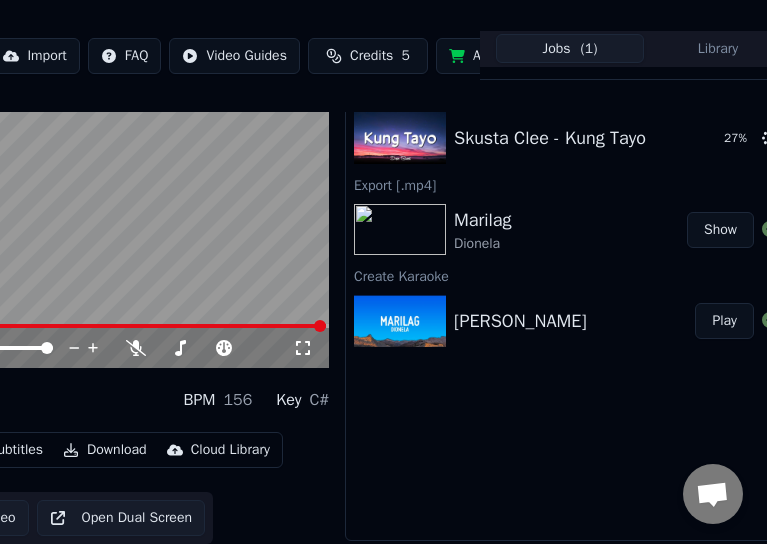 scroll, scrollTop: 82, scrollLeft: 288, axis: both 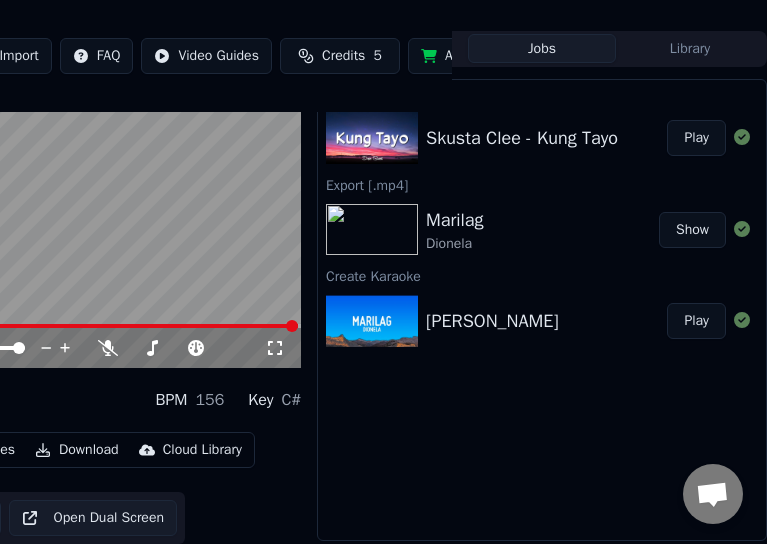 click on "Play" at bounding box center (696, 138) 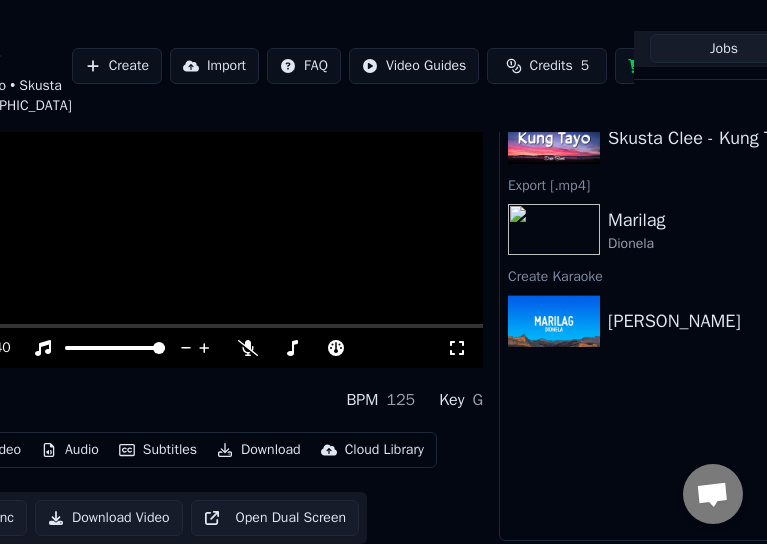 scroll, scrollTop: 122, scrollLeft: 0, axis: vertical 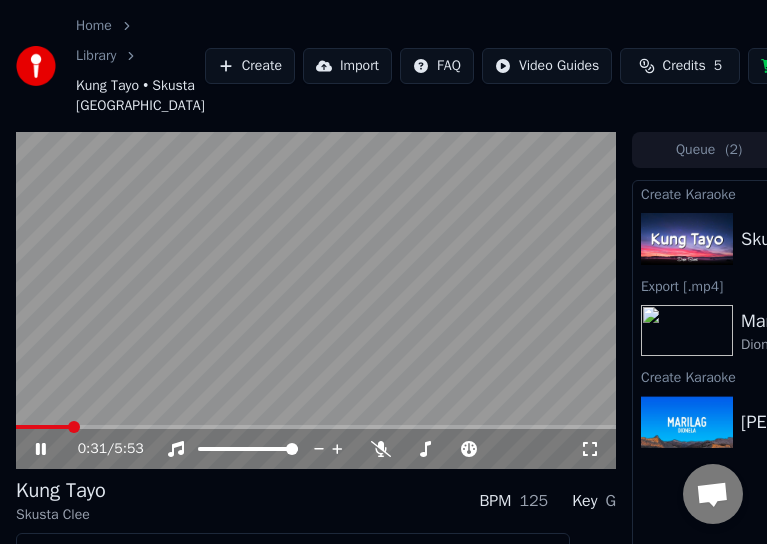 click at bounding box center [74, 427] 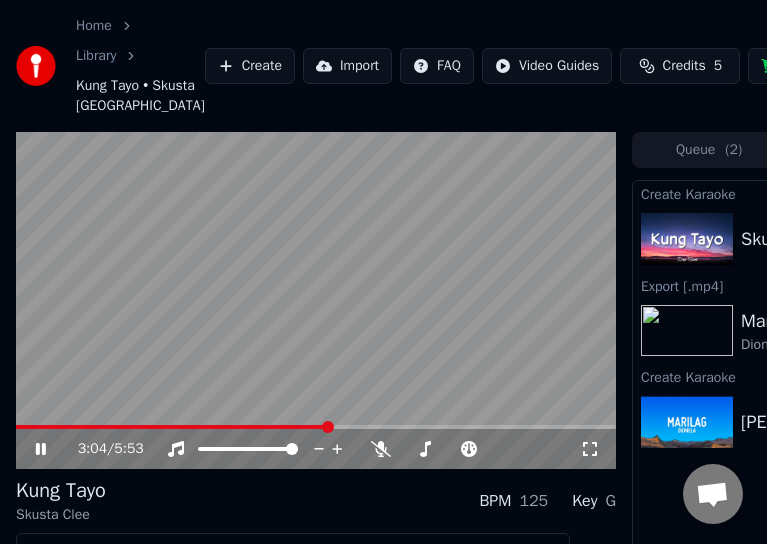 click at bounding box center (316, 427) 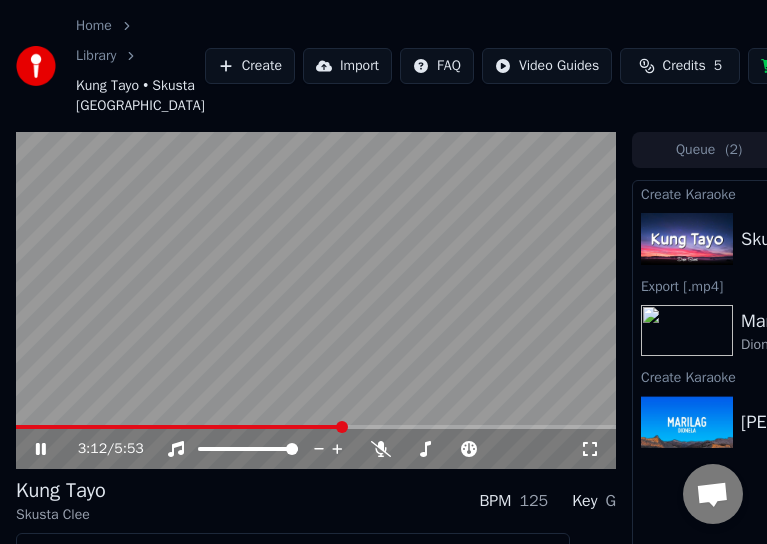 click at bounding box center [316, 427] 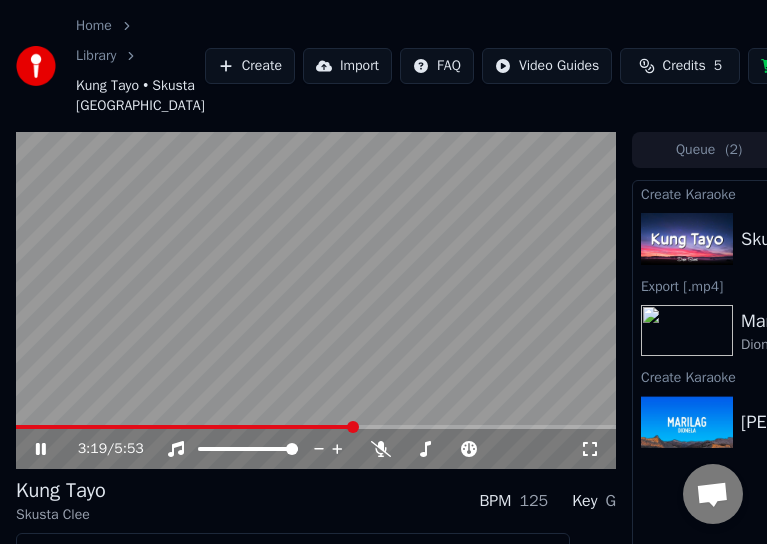 click at bounding box center [316, 427] 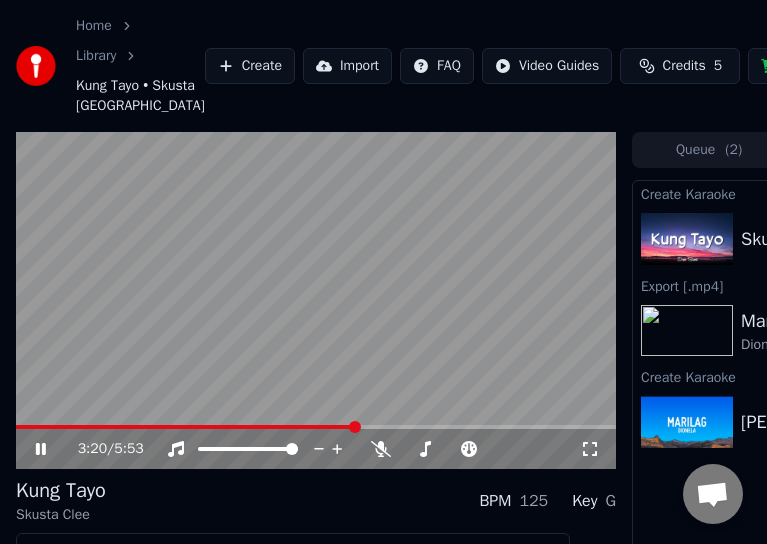 click at bounding box center [316, 427] 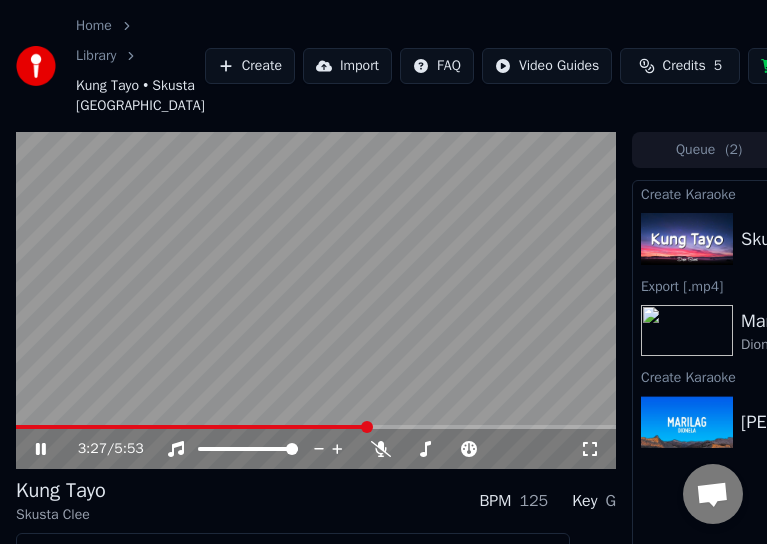 click at bounding box center [316, 427] 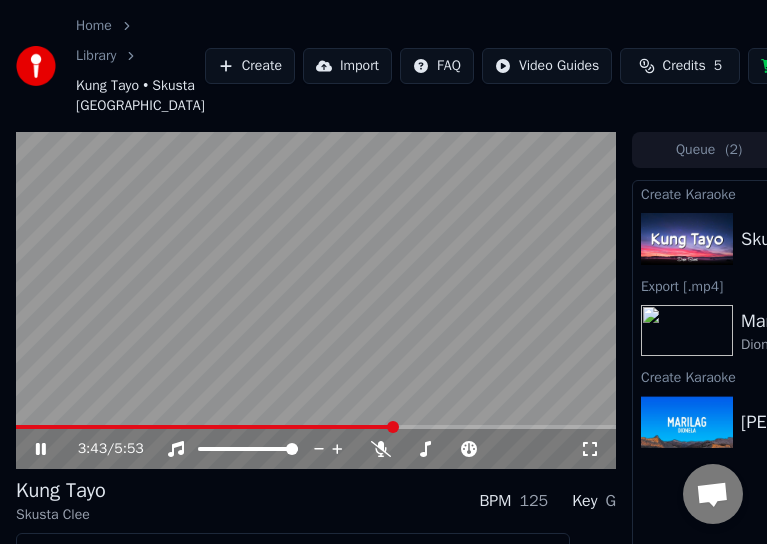 click at bounding box center [316, 427] 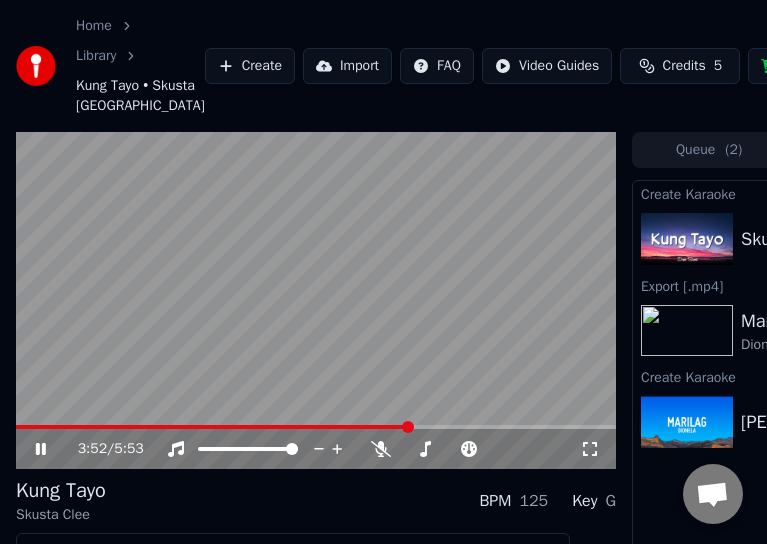 click at bounding box center (316, 427) 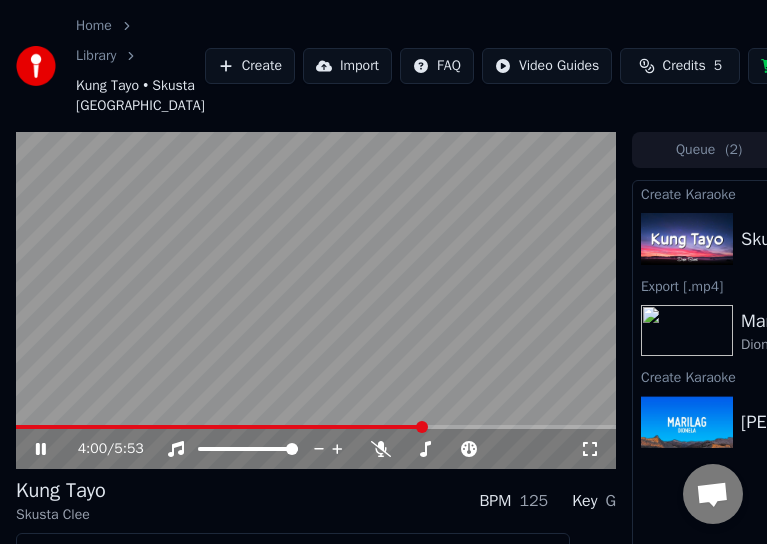 click at bounding box center [316, 427] 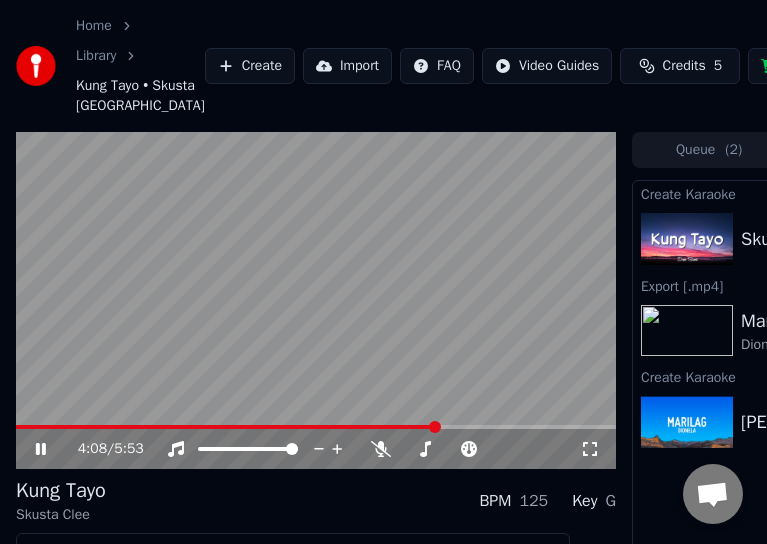 click at bounding box center [316, 427] 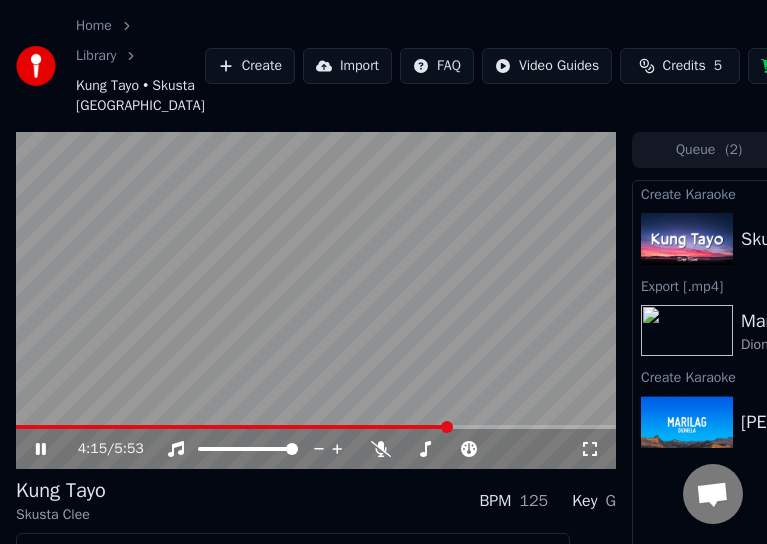 click at bounding box center (316, 427) 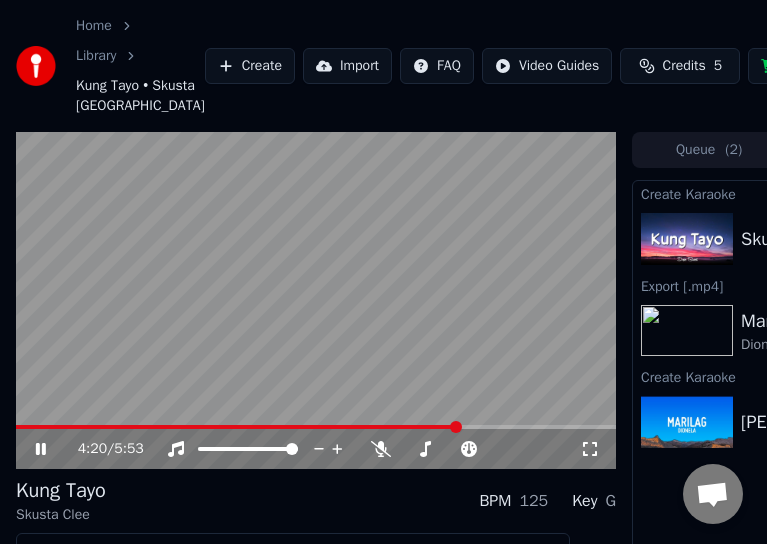 click at bounding box center (316, 301) 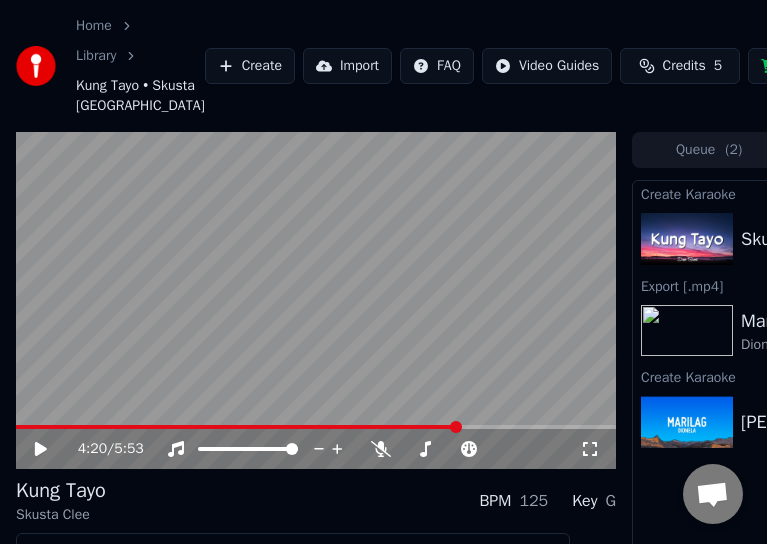 click at bounding box center [316, 301] 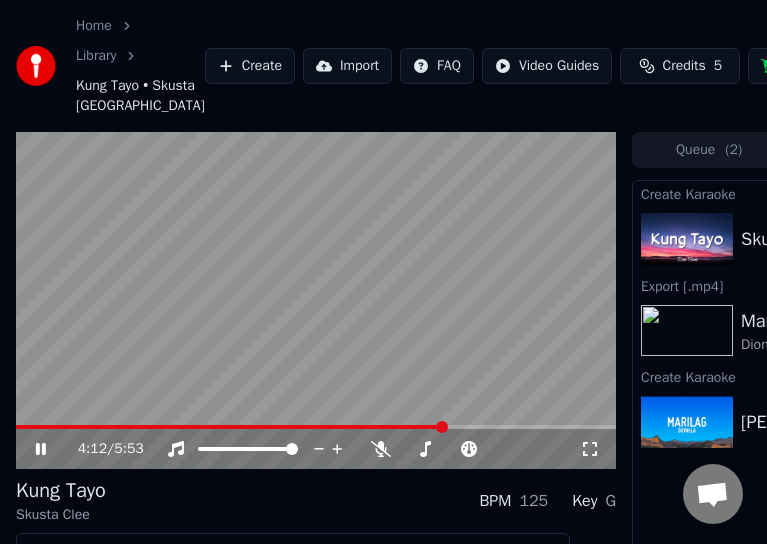 click at bounding box center (230, 427) 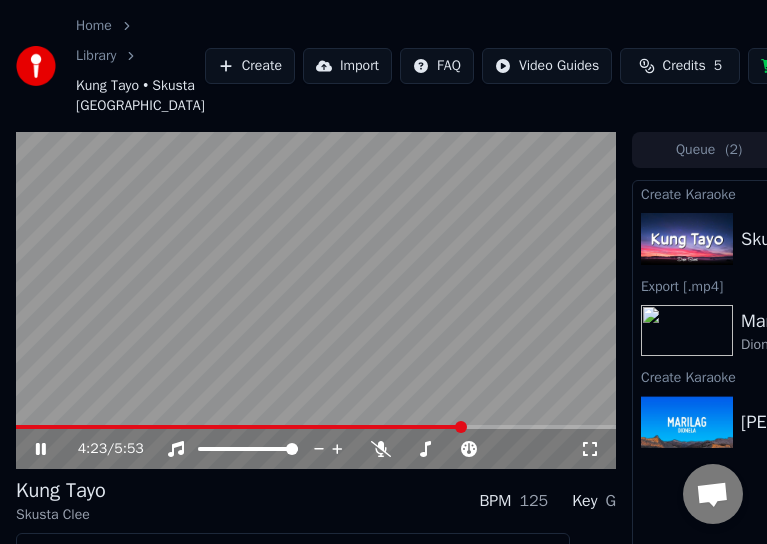 click at bounding box center (316, 427) 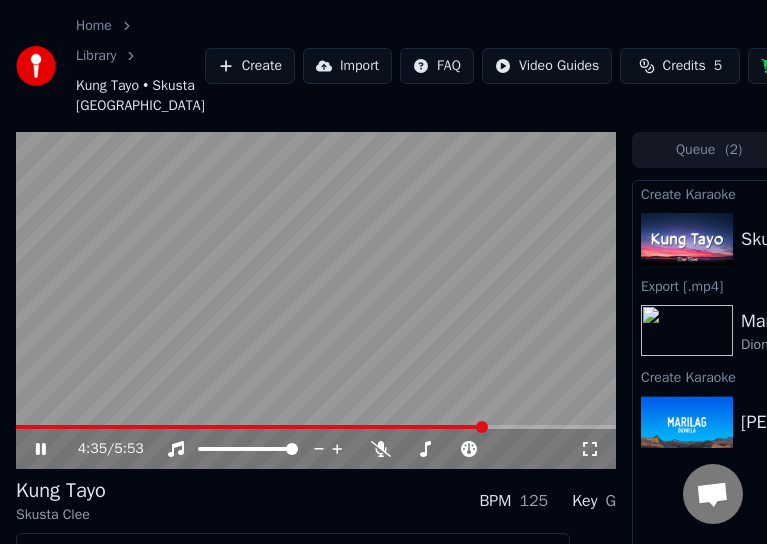 click at bounding box center (316, 427) 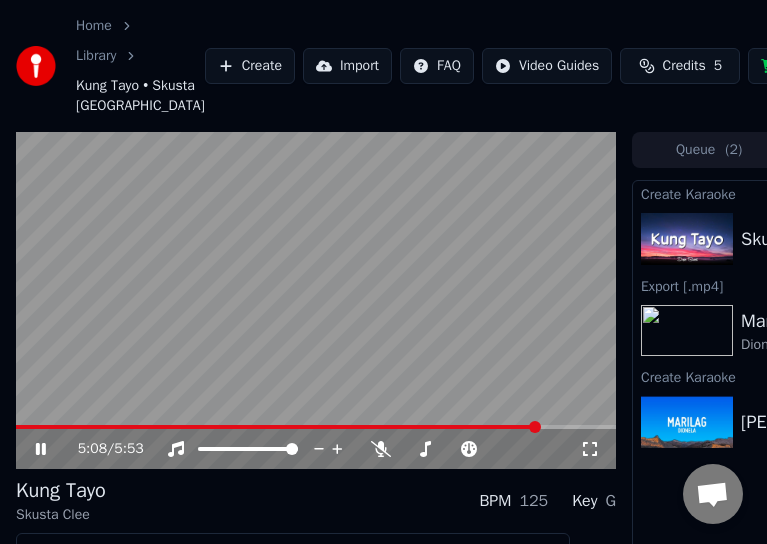 click at bounding box center (316, 427) 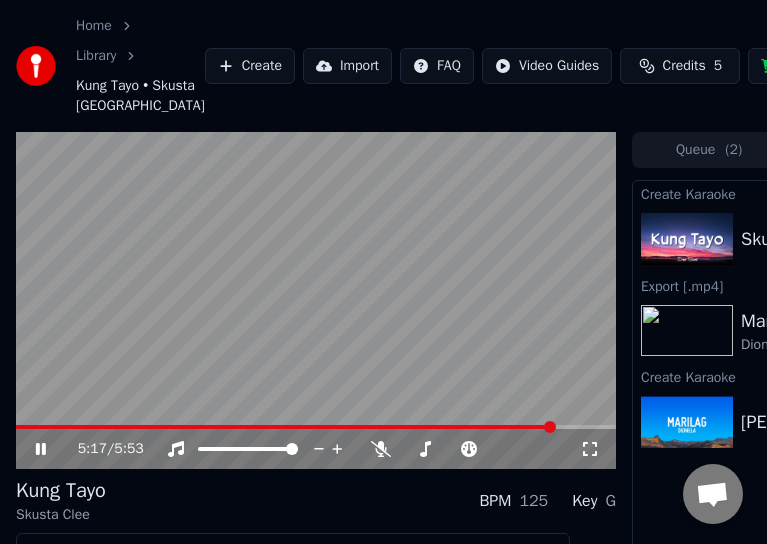 click at bounding box center (316, 427) 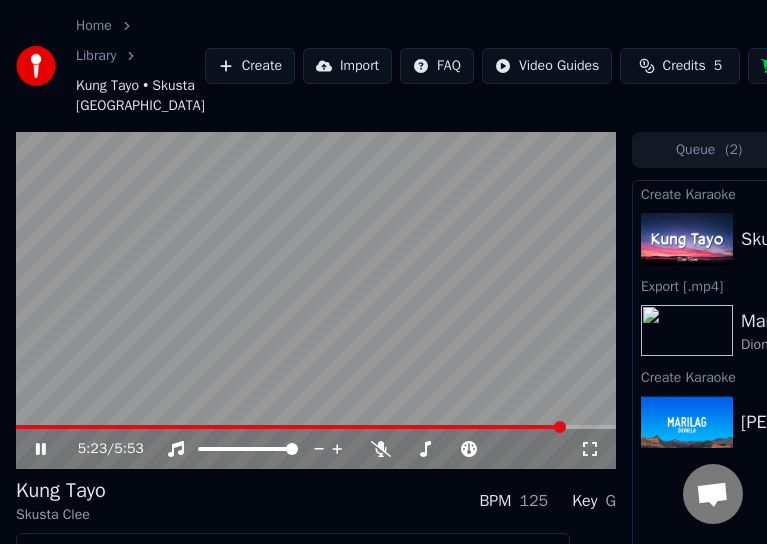 click at bounding box center (316, 427) 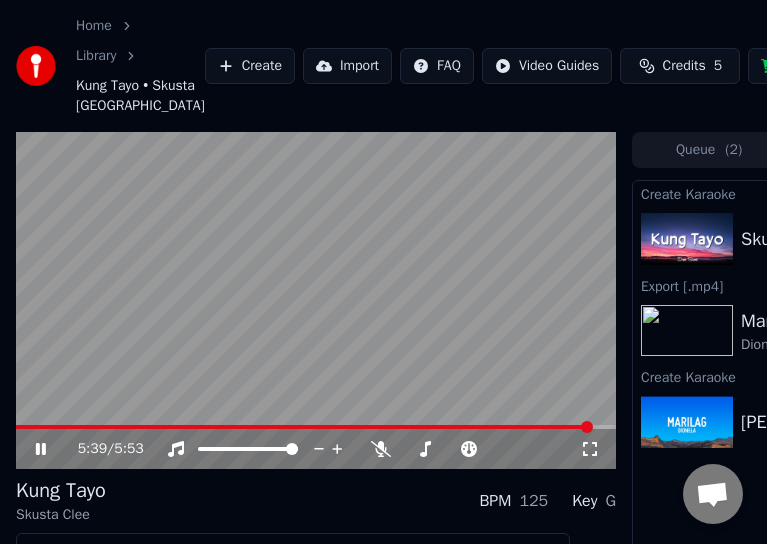 click at bounding box center (316, 427) 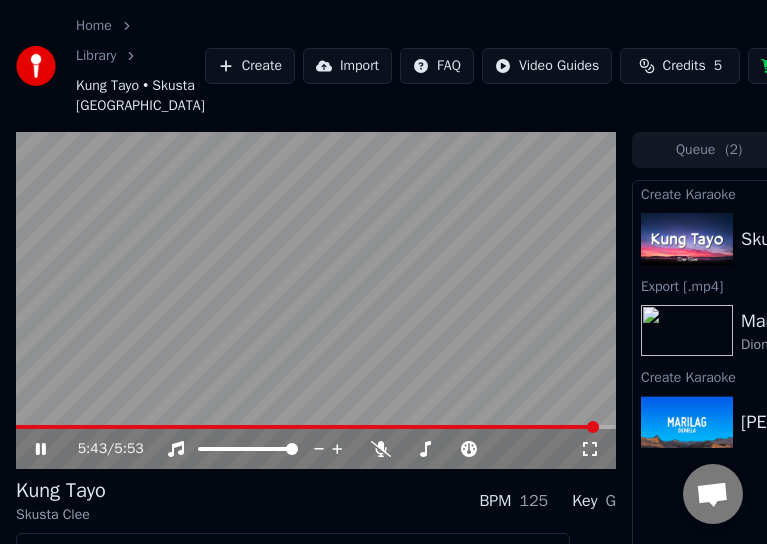 click at bounding box center (316, 427) 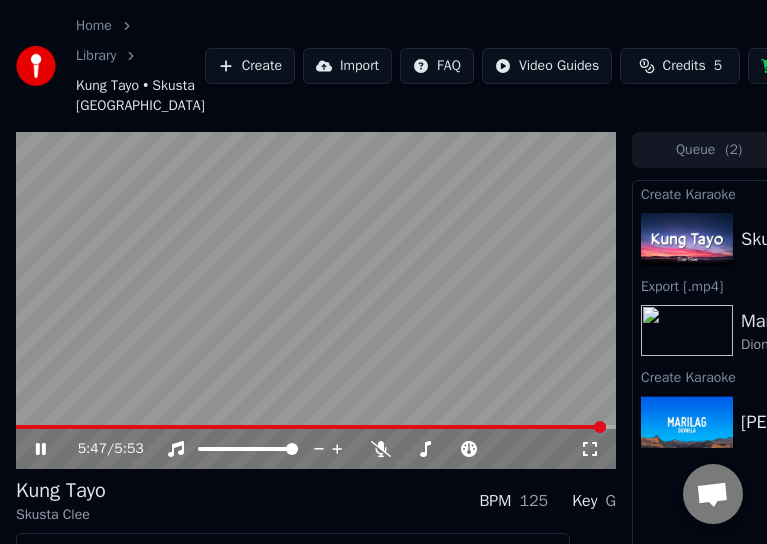 click at bounding box center (600, 427) 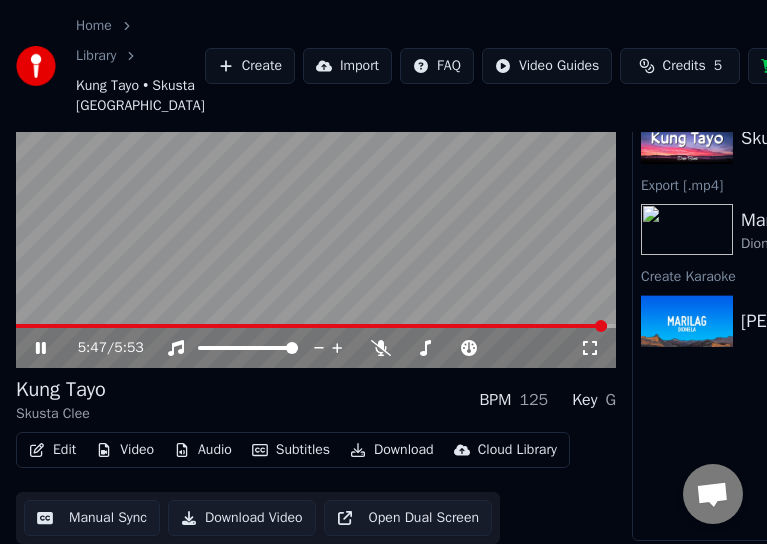 scroll, scrollTop: 153, scrollLeft: 0, axis: vertical 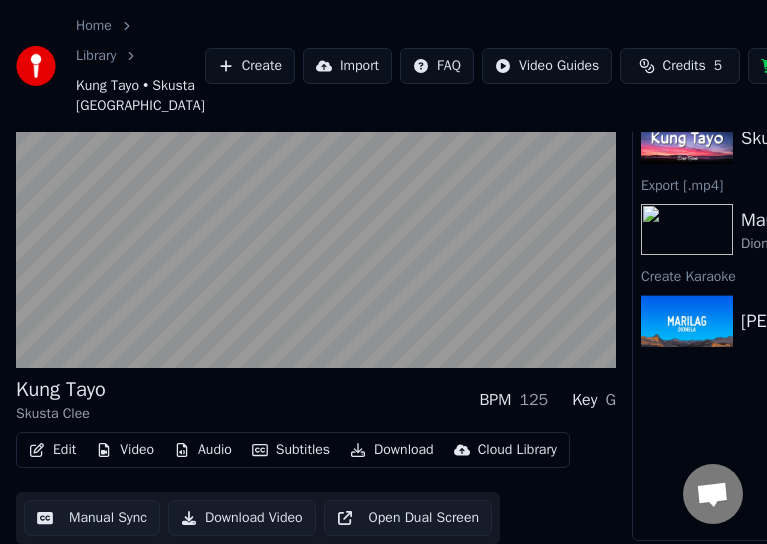 click on "Download Video" at bounding box center (242, 518) 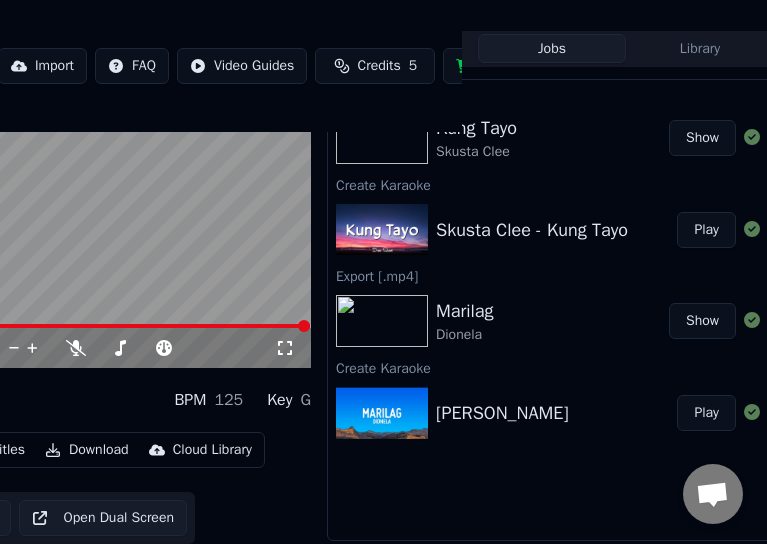 scroll, scrollTop: 153, scrollLeft: 315, axis: both 